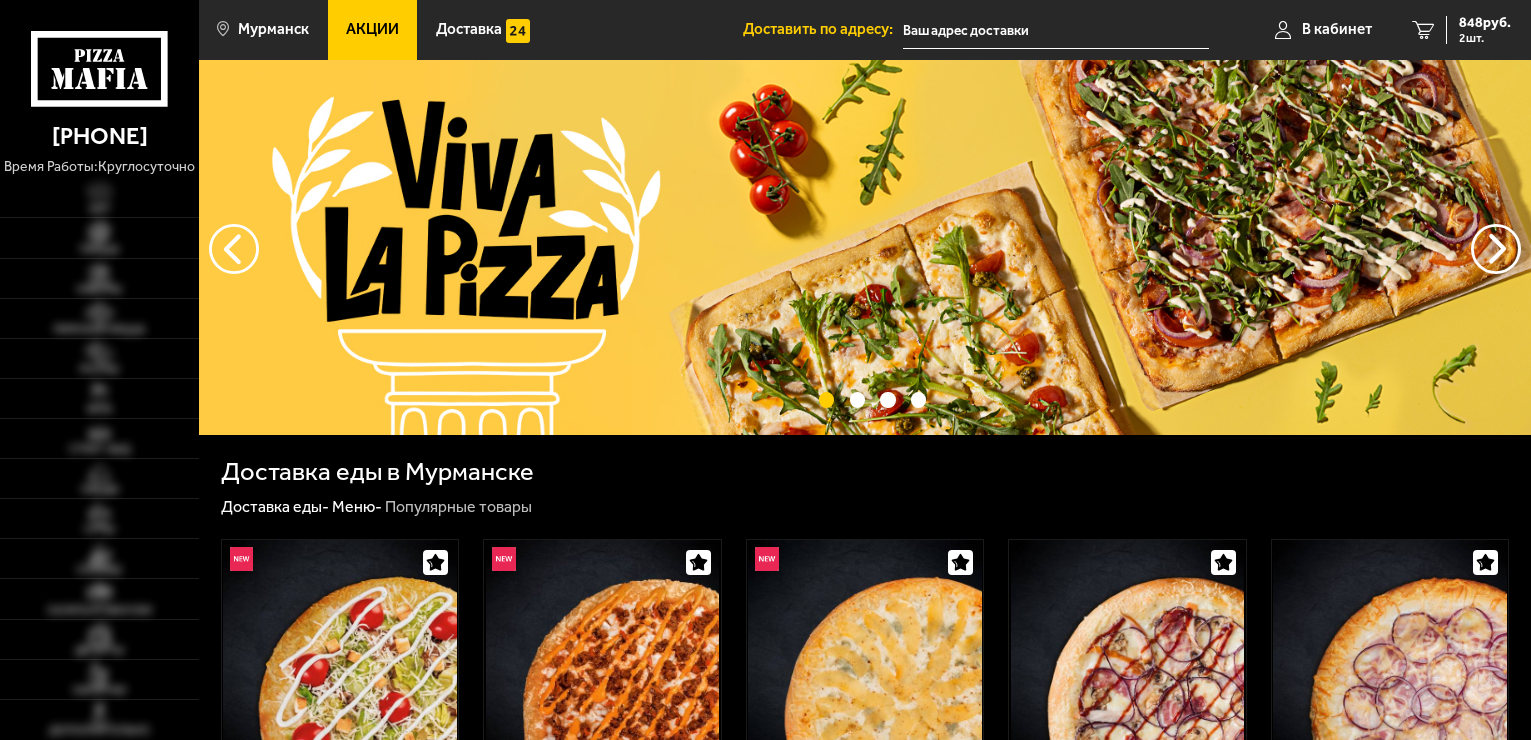 scroll, scrollTop: 0, scrollLeft: 0, axis: both 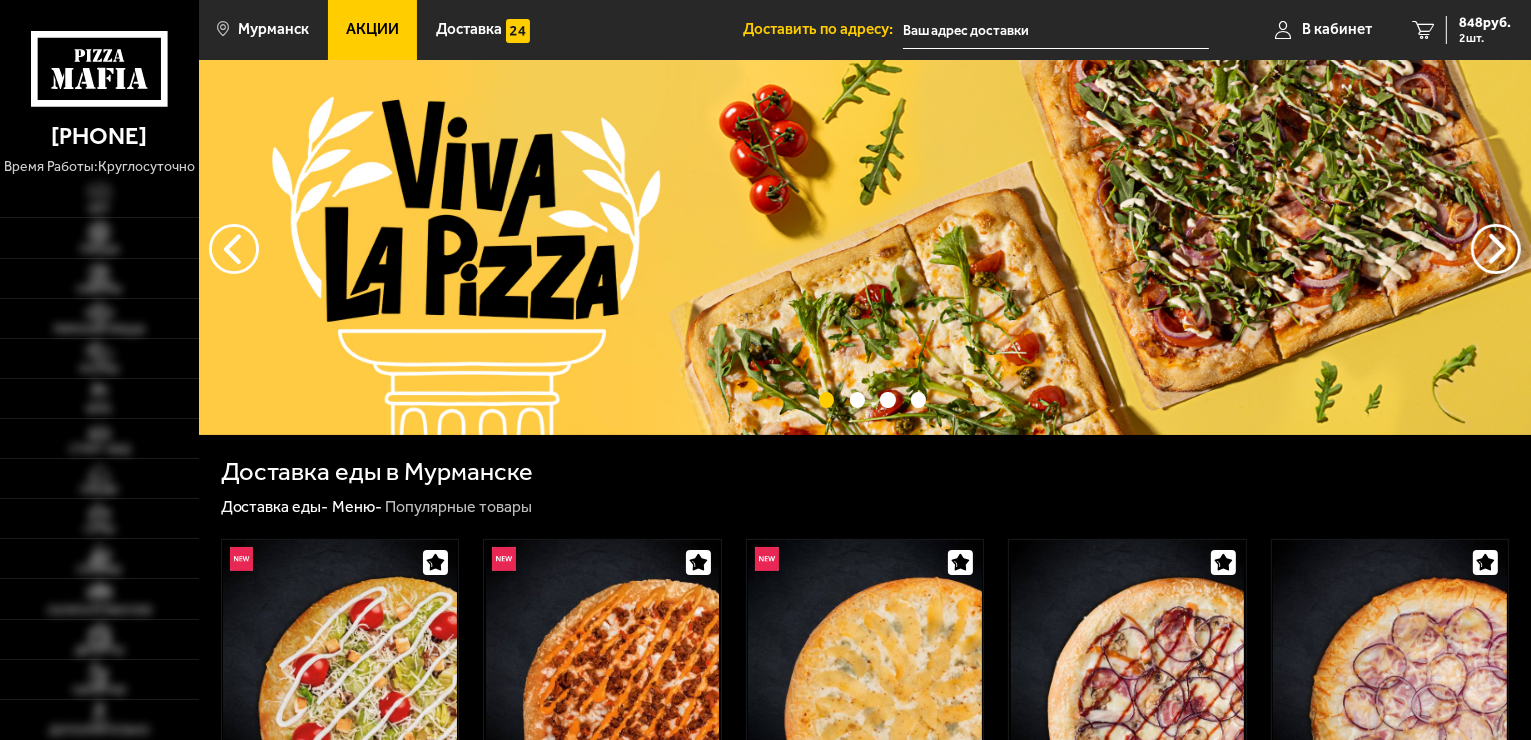 type on "[STREET_NAME], [NUMBER]" 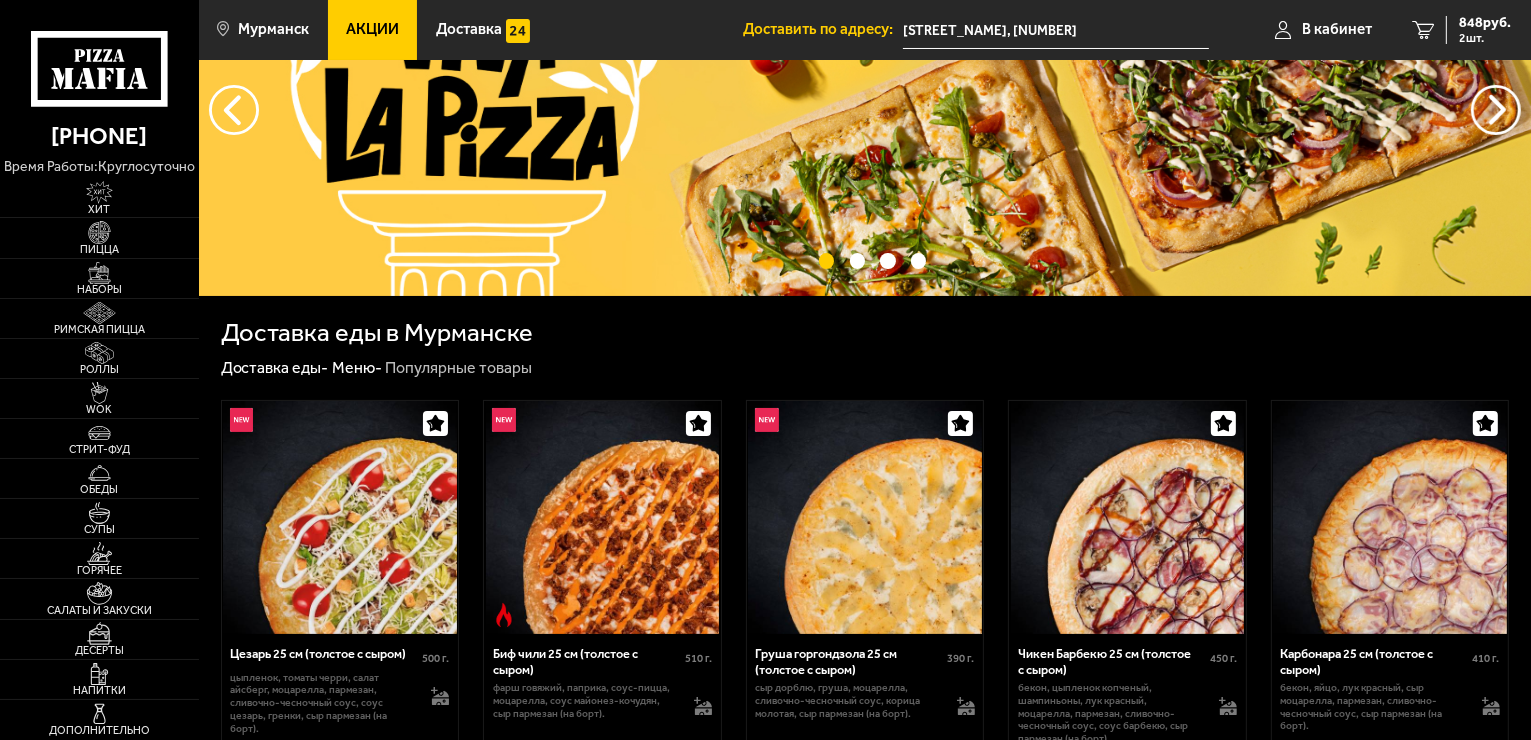 scroll, scrollTop: 100, scrollLeft: 0, axis: vertical 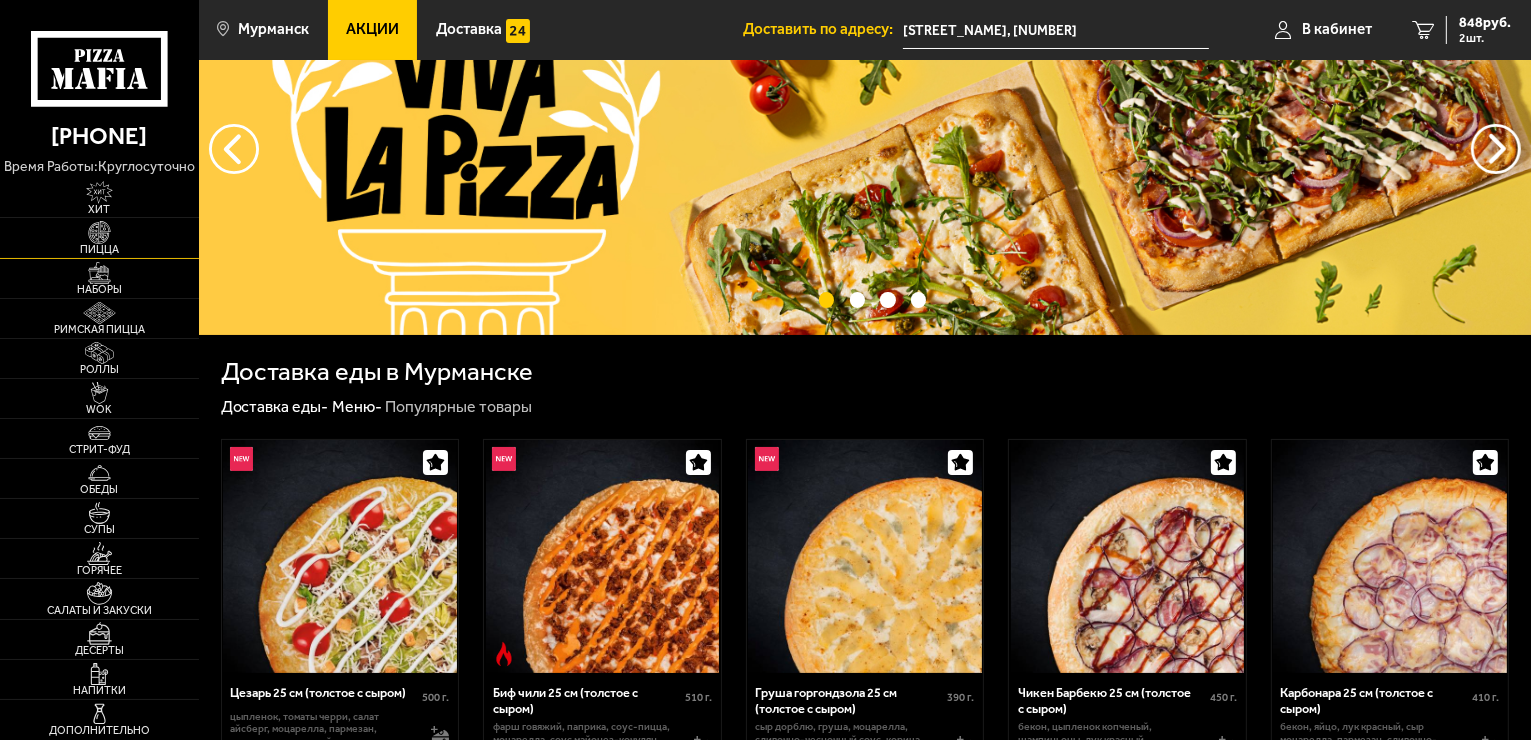 click at bounding box center [99, 232] 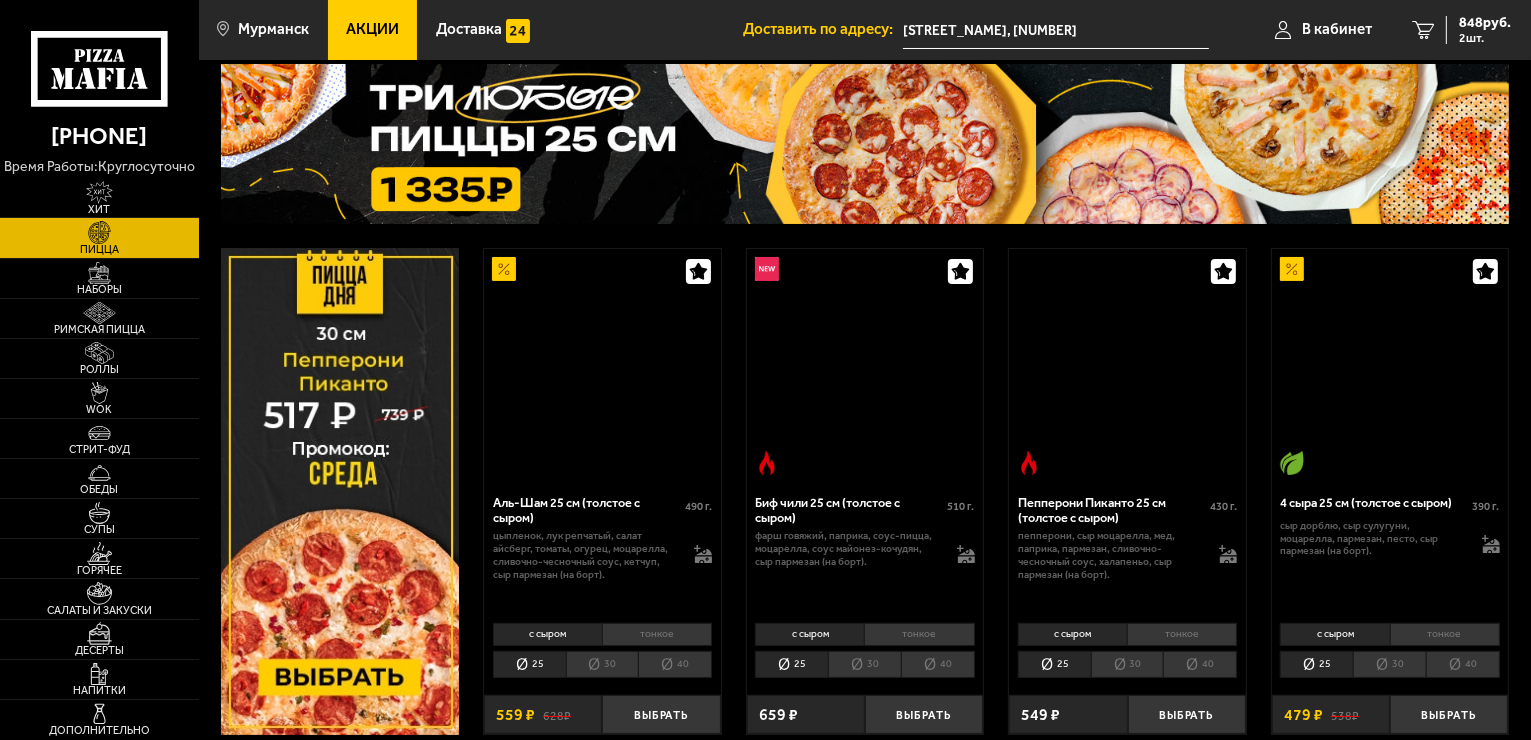scroll, scrollTop: 0, scrollLeft: 0, axis: both 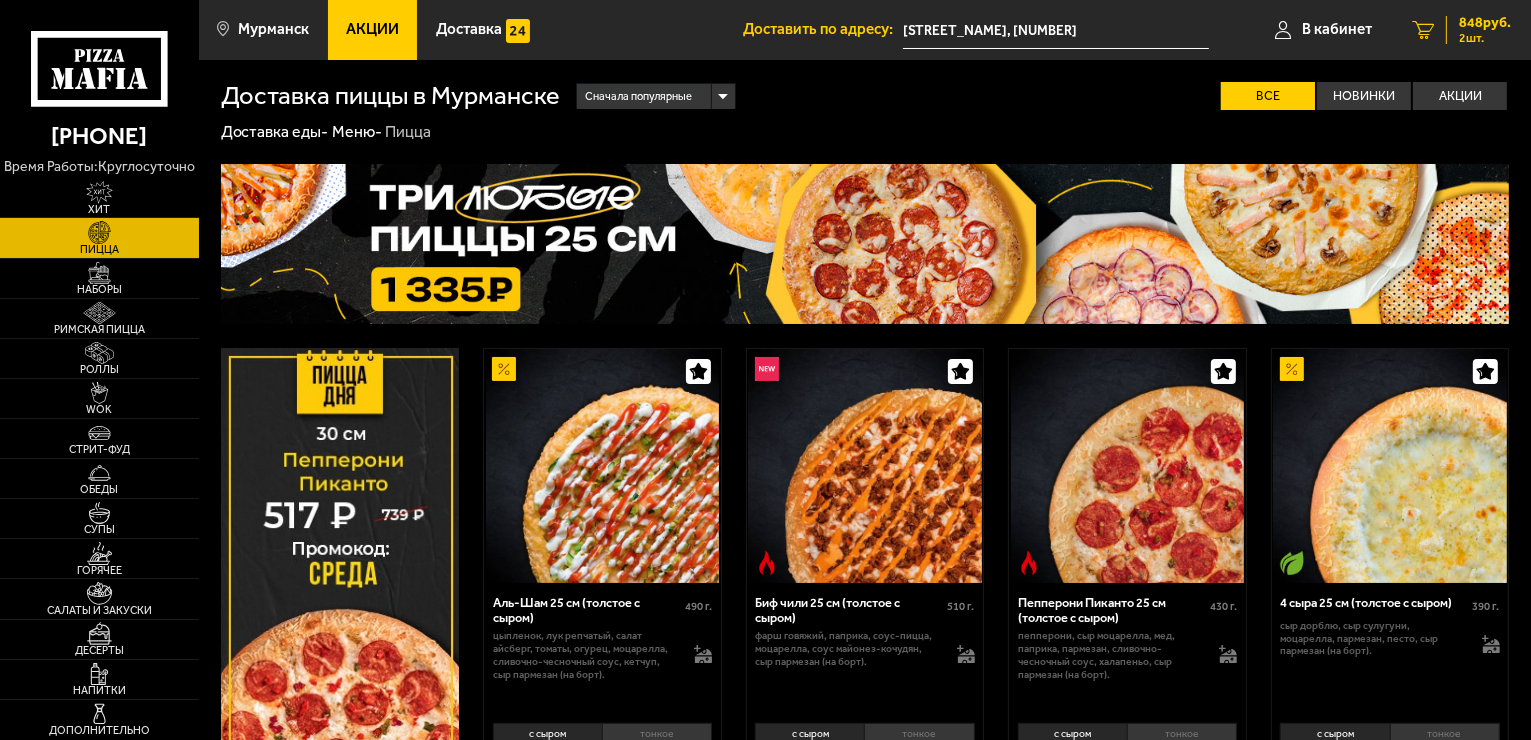 click on "848  руб. 2  шт." at bounding box center [1478, 30] 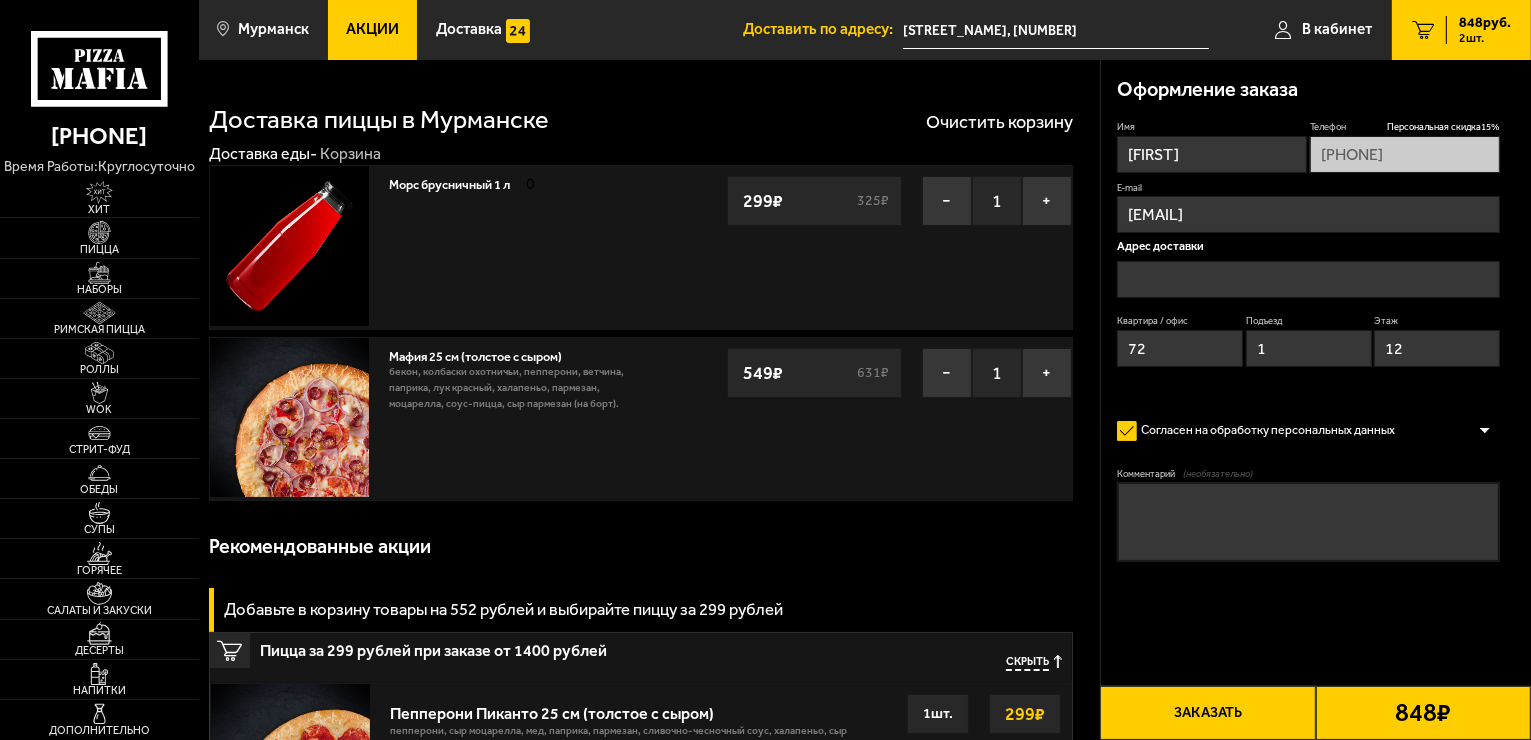 type on "[STREET], [NUMBER]" 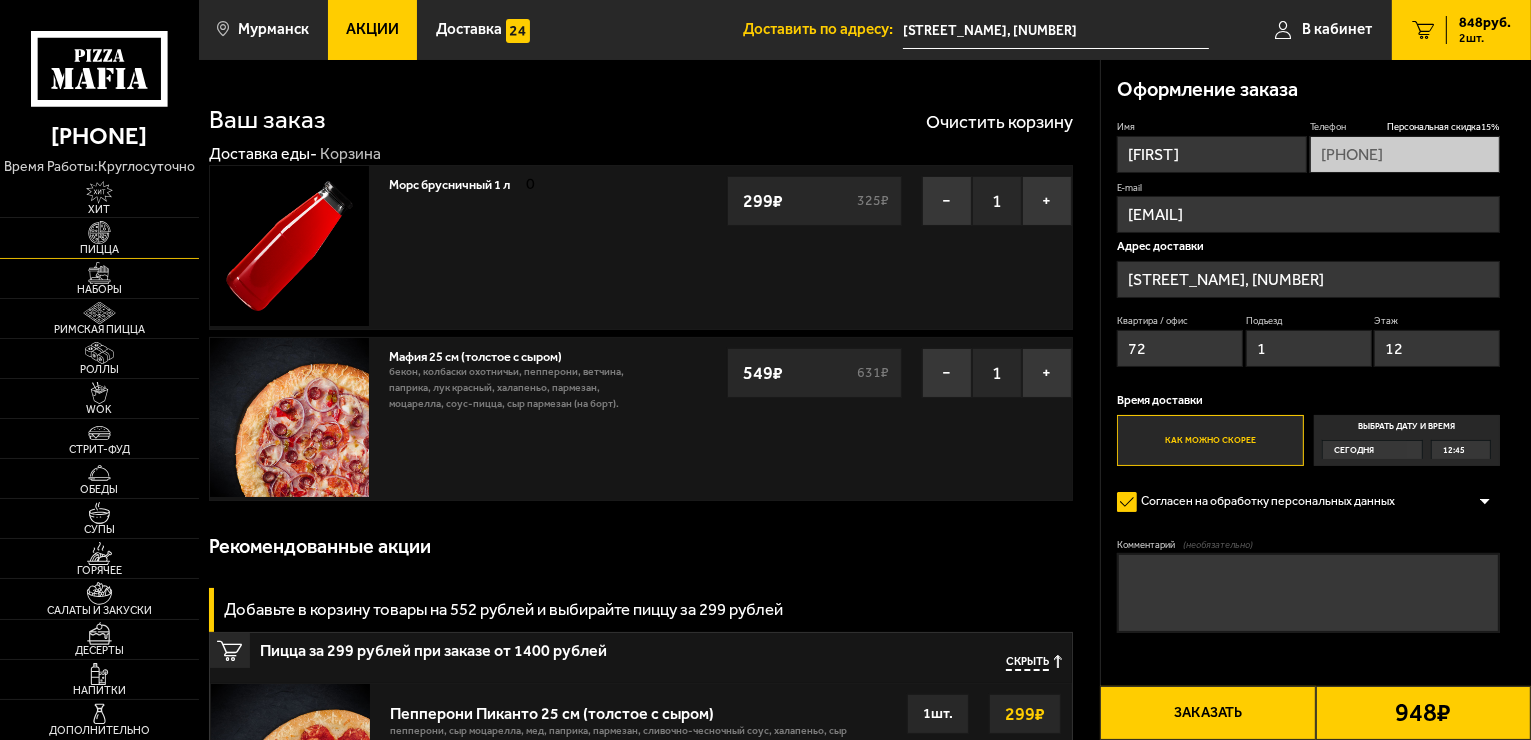 click at bounding box center (99, 232) 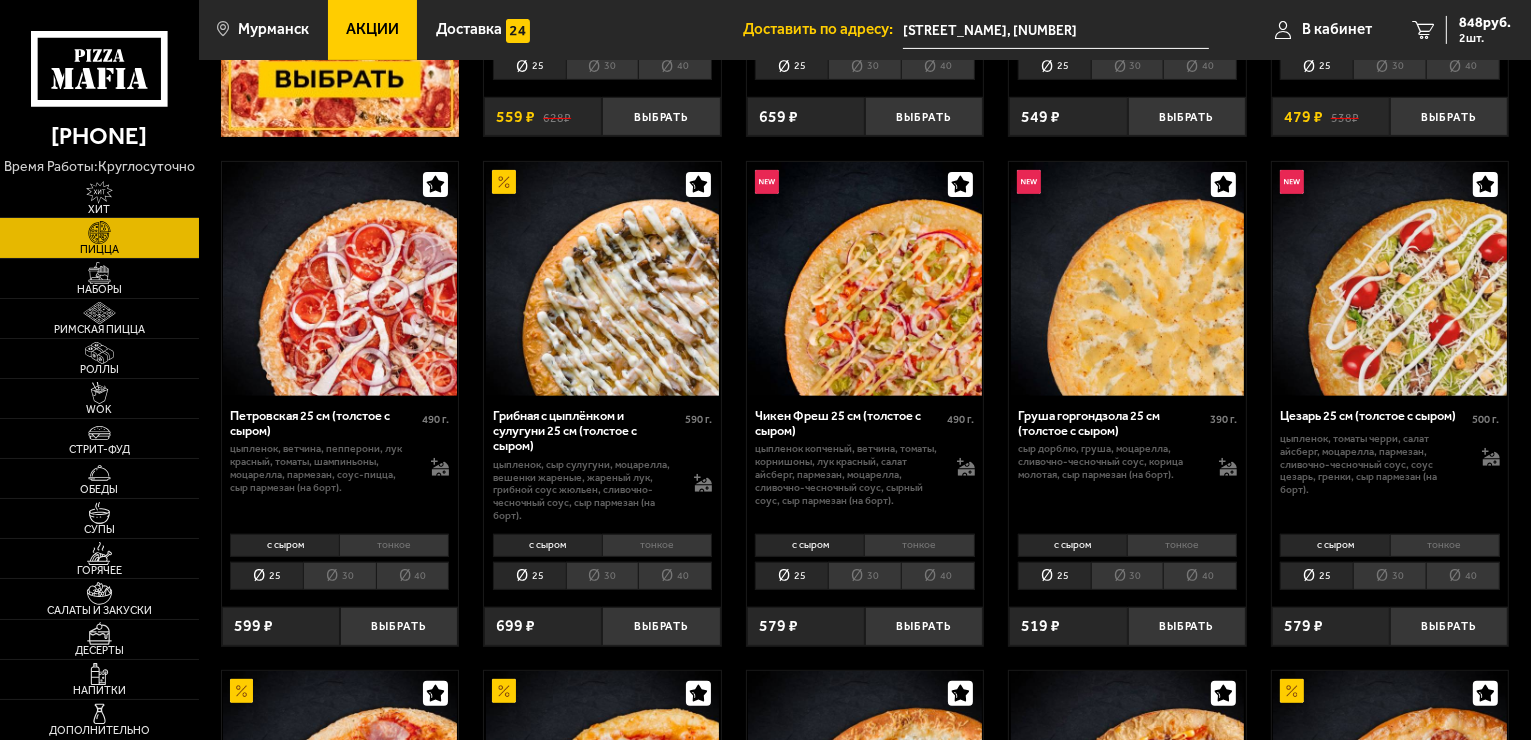 scroll, scrollTop: 700, scrollLeft: 0, axis: vertical 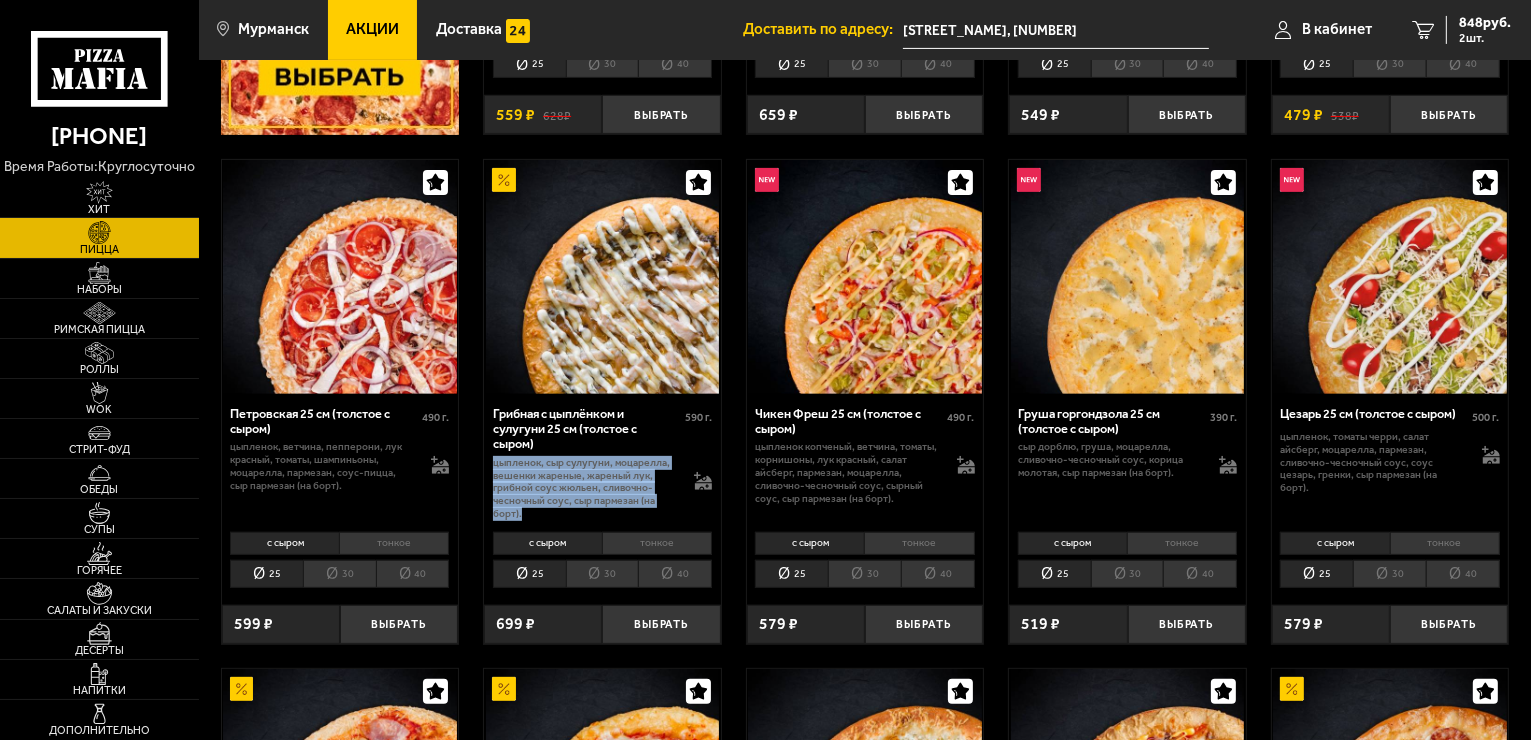 drag, startPoint x: 482, startPoint y: 465, endPoint x: 660, endPoint y: 520, distance: 186.30351 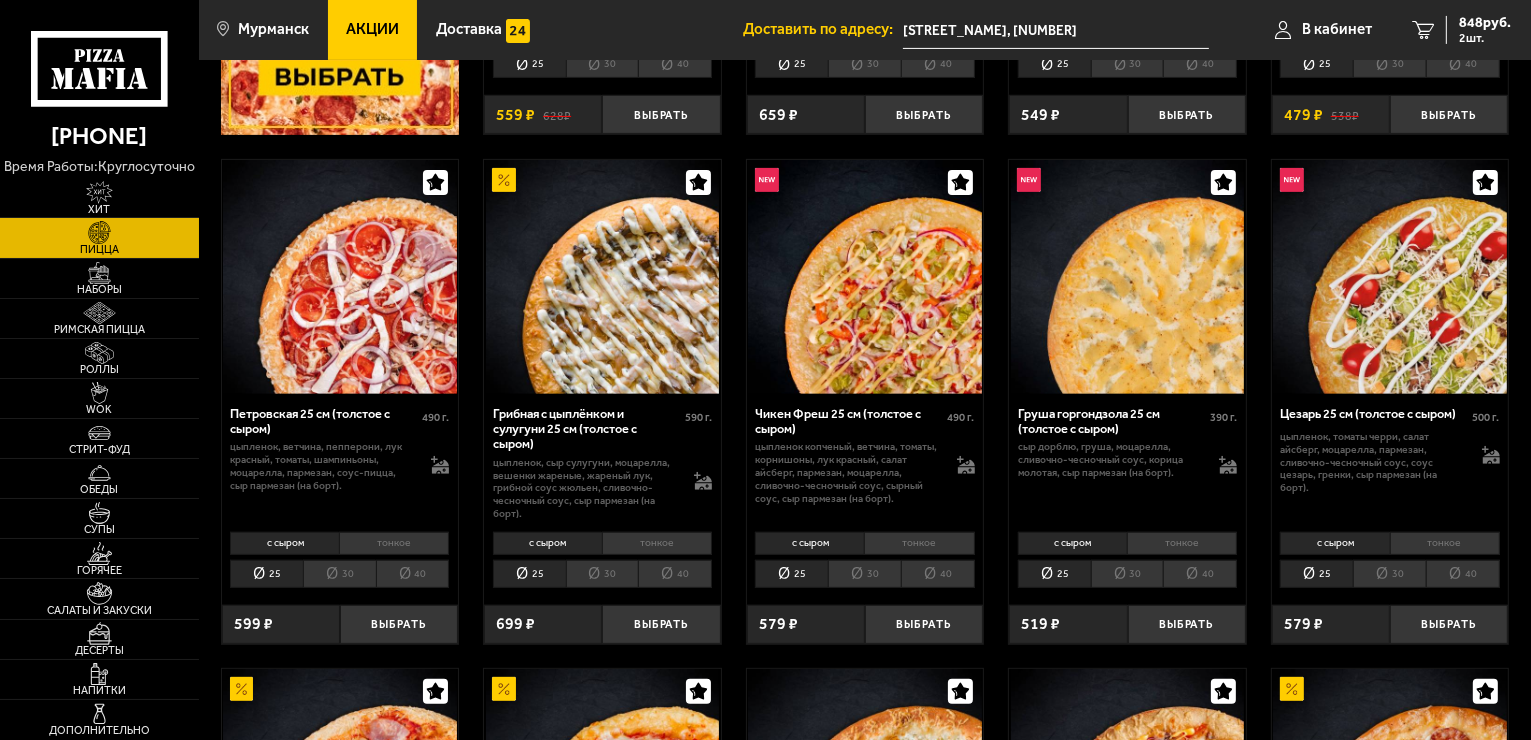 click on "цыпленок, сыр сулугуни, моцарелла, вешенки жареные, жареный лук, грибной соус Жюльен, сливочно-чесночный соус, сыр пармезан (на борт)." at bounding box center [585, 489] 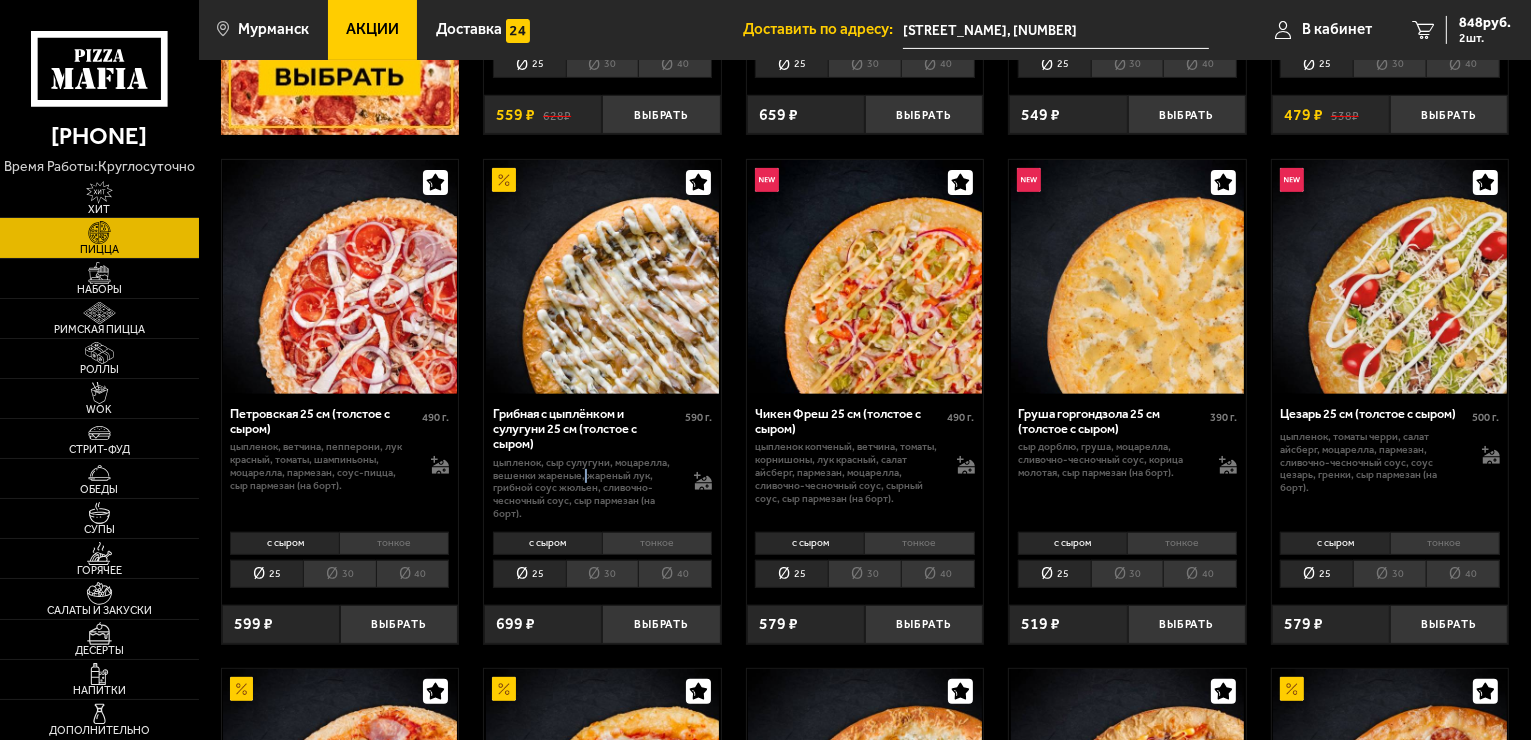 click on "цыпленок, сыр сулугуни, моцарелла, вешенки жареные, жареный лук, грибной соус Жюльен, сливочно-чесночный соус, сыр пармезан (на борт)." at bounding box center (585, 489) 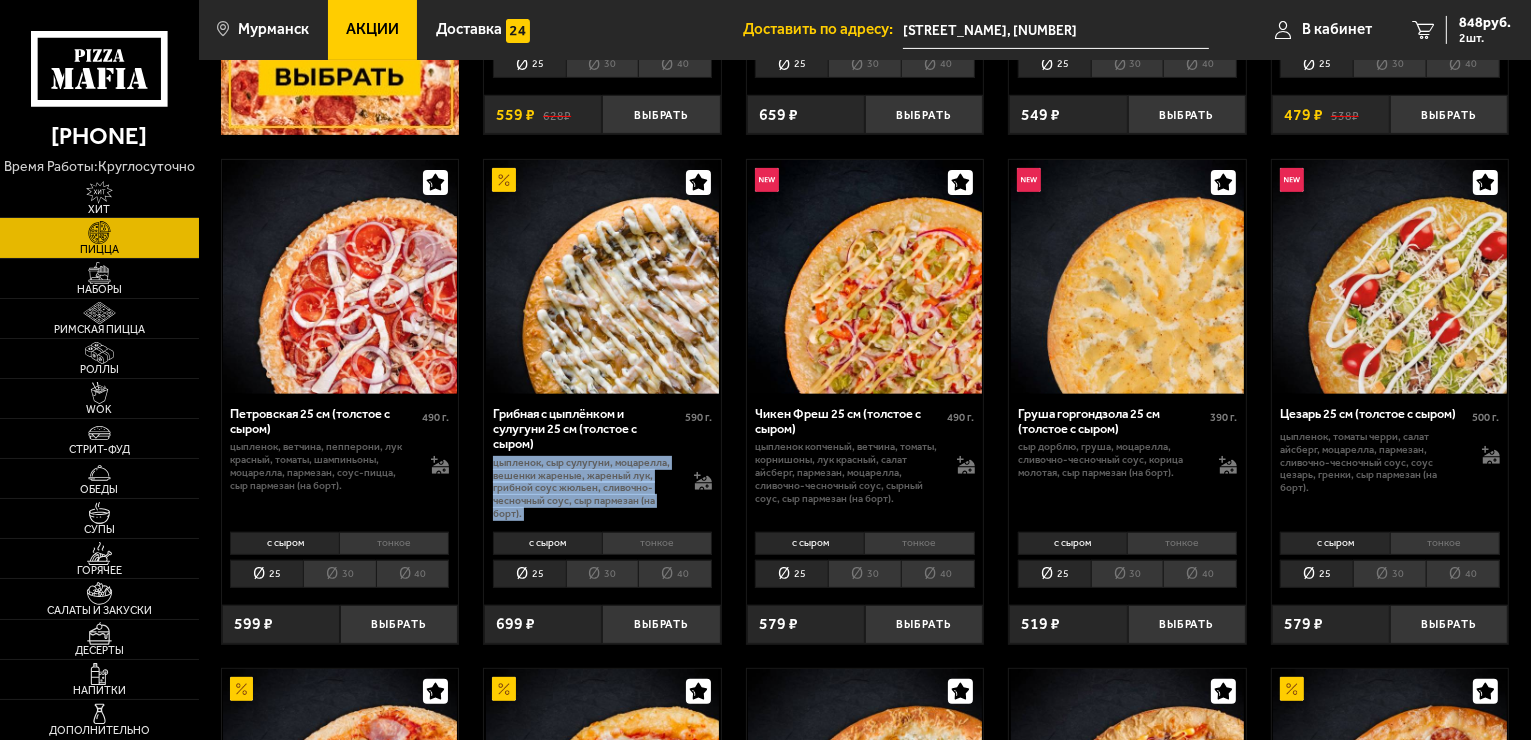 click on "цыпленок, сыр сулугуни, моцарелла, вешенки жареные, жареный лук, грибной соус Жюльен, сливочно-чесночный соус, сыр пармезан (на борт)." at bounding box center (585, 489) 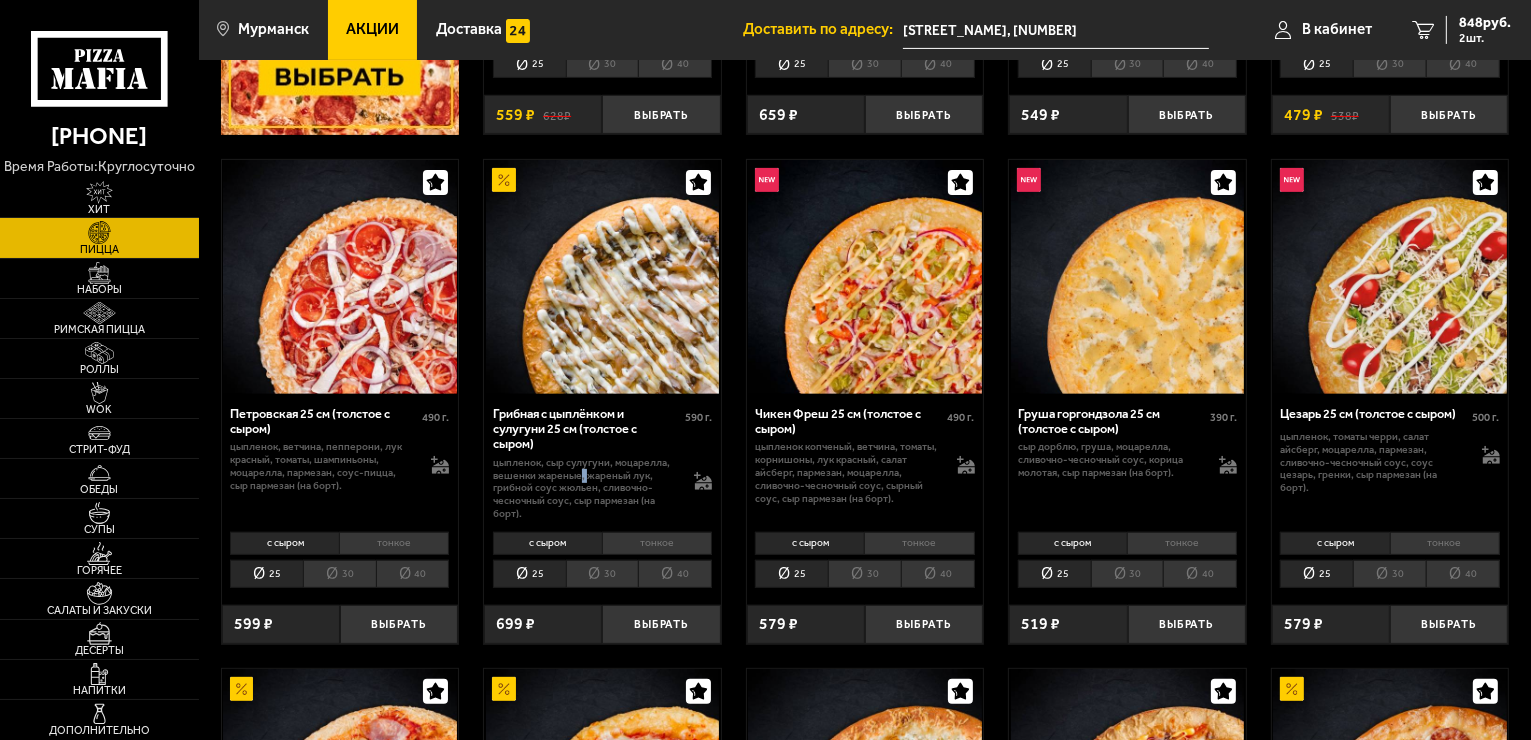 click on "цыпленок, сыр сулугуни, моцарелла, вешенки жареные, жареный лук, грибной соус Жюльен, сливочно-чесночный соус, сыр пармезан (на борт)." at bounding box center (585, 489) 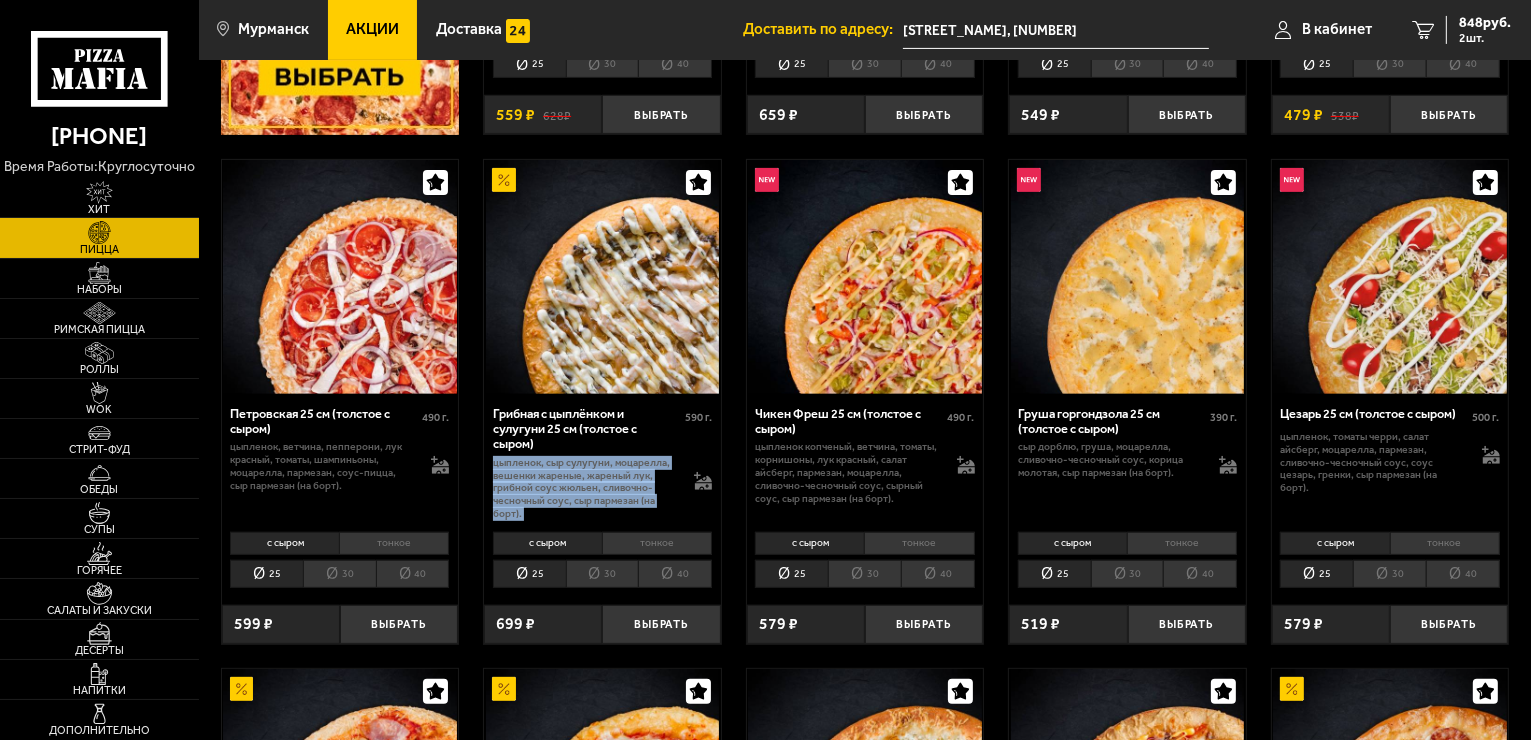 click on "цыпленок, сыр сулугуни, моцарелла, вешенки жареные, жареный лук, грибной соус Жюльен, сливочно-чесночный соус, сыр пармезан (на борт)." at bounding box center (585, 489) 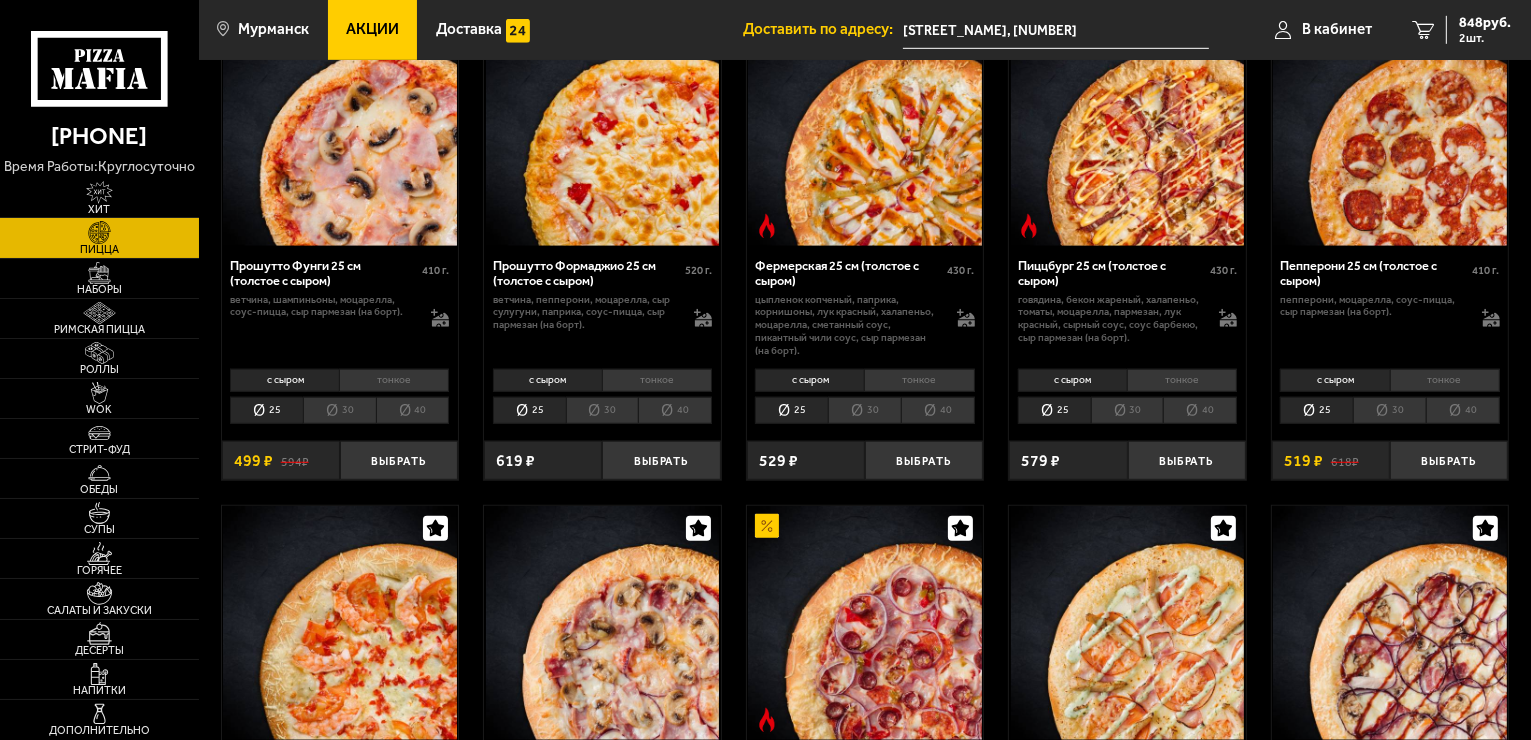 scroll, scrollTop: 1200, scrollLeft: 0, axis: vertical 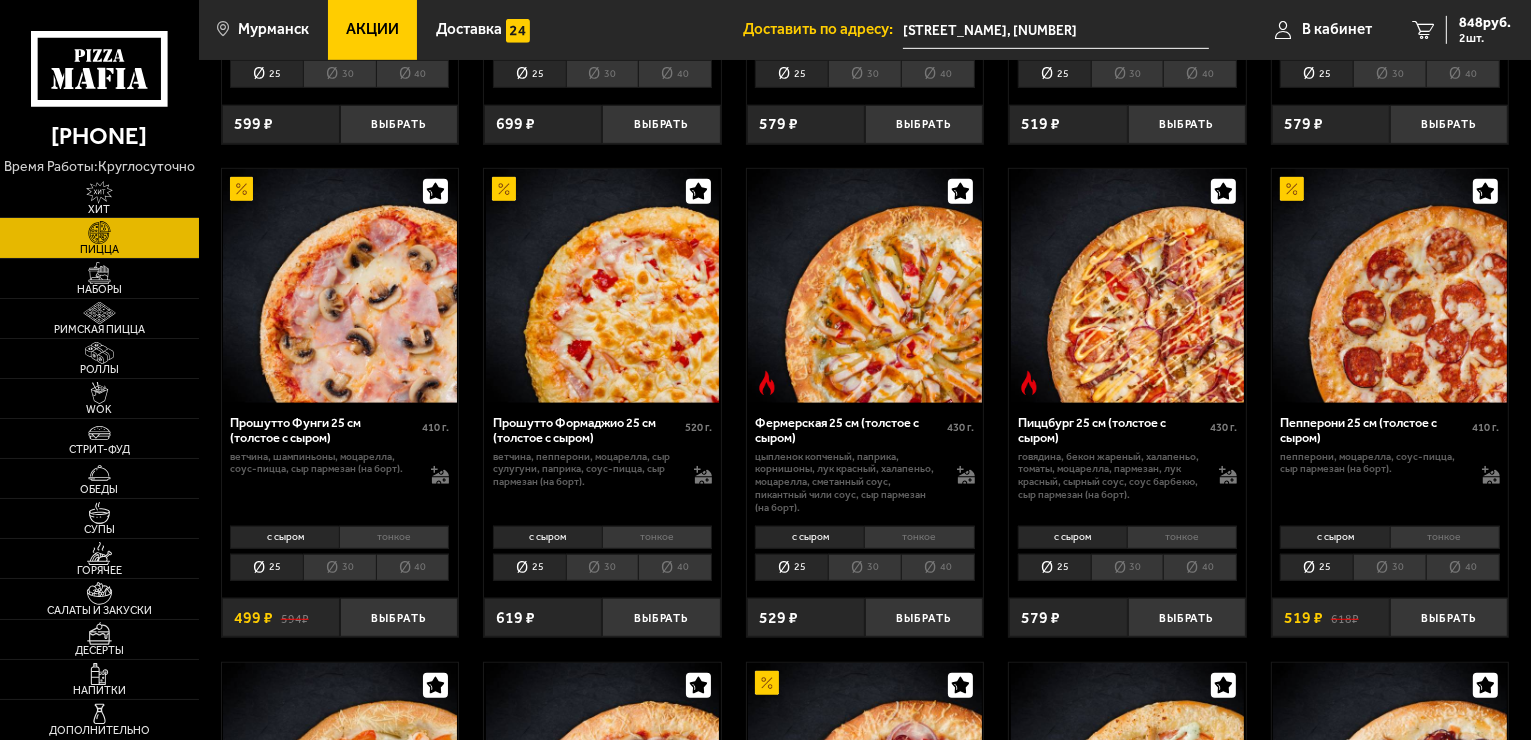click on "ветчина, пепперони, моцарелла, сыр сулугуни, паприка, соус-пицца, сыр пармезан (на борт)." at bounding box center (585, 470) 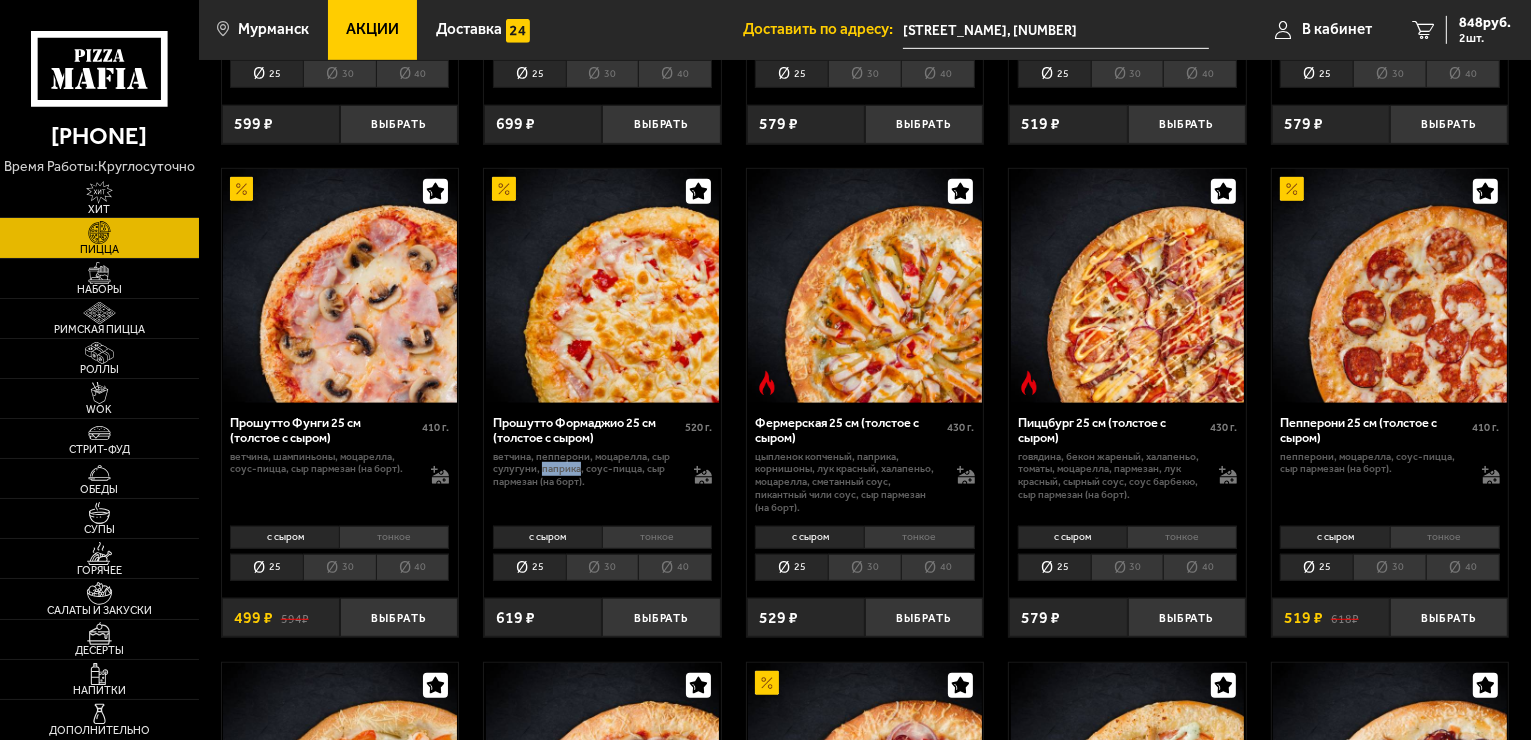 click on "ветчина, пепперони, моцарелла, сыр сулугуни, паприка, соус-пицца, сыр пармезан (на борт)." at bounding box center (585, 470) 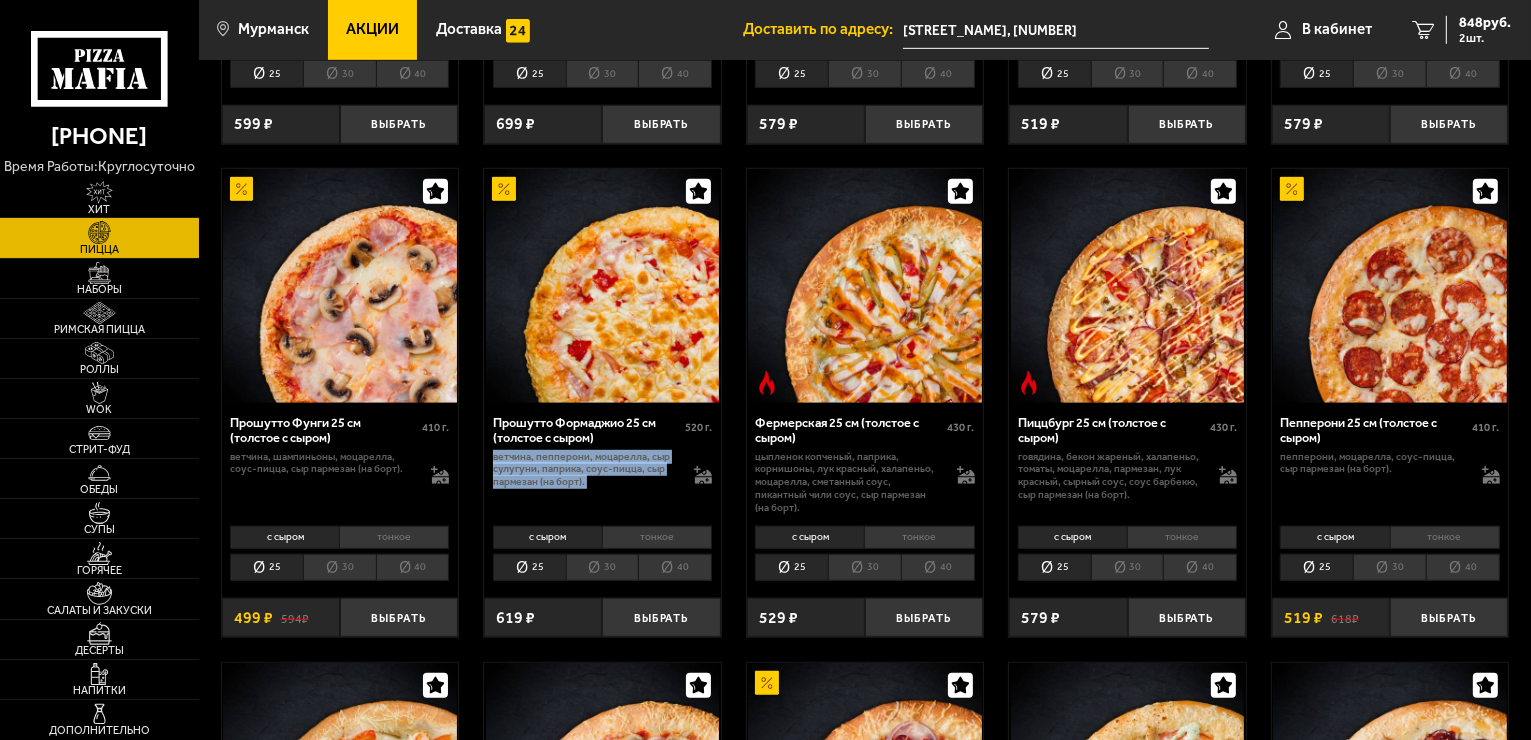 click on "ветчина, пепперони, моцарелла, сыр сулугуни, паприка, соус-пицца, сыр пармезан (на борт)." at bounding box center (585, 470) 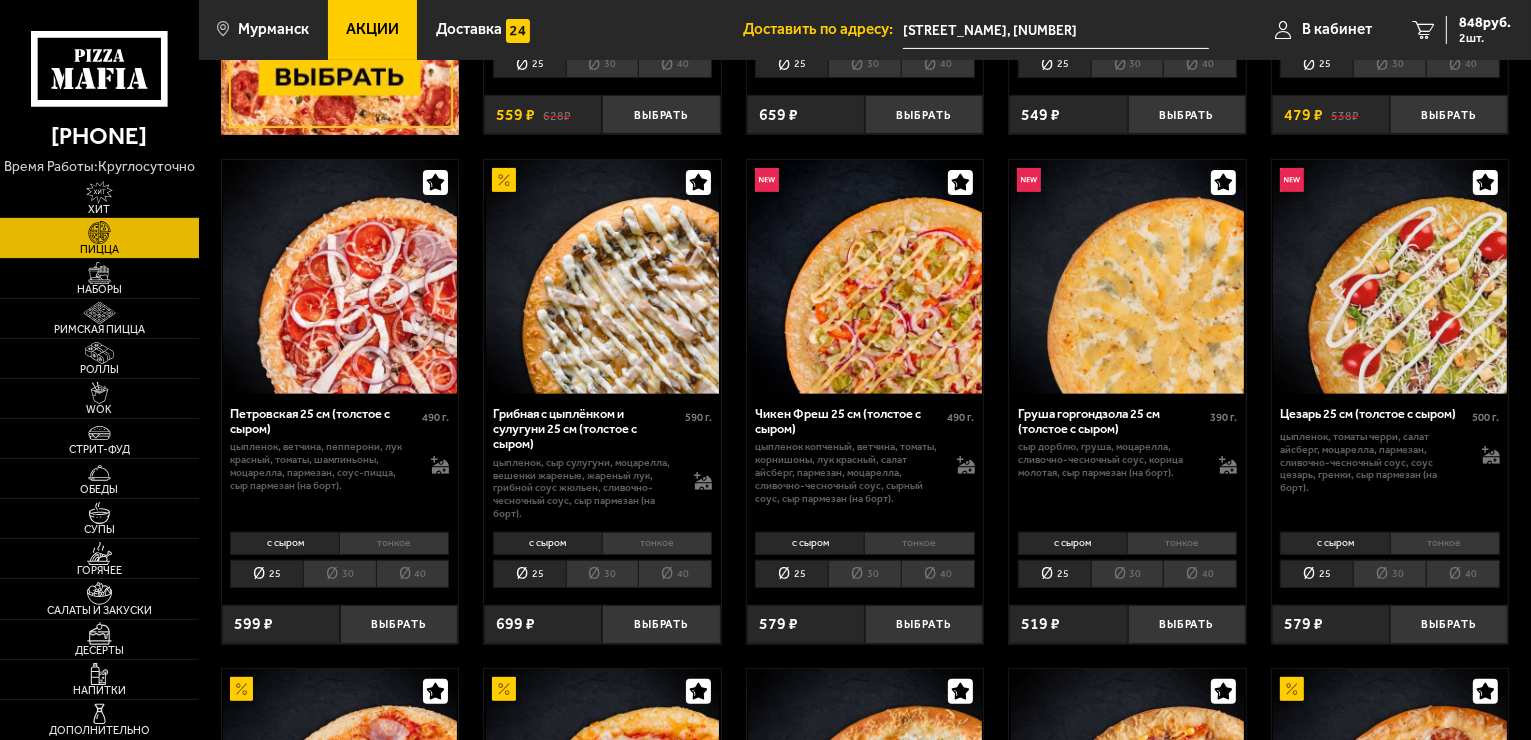 scroll, scrollTop: 700, scrollLeft: 0, axis: vertical 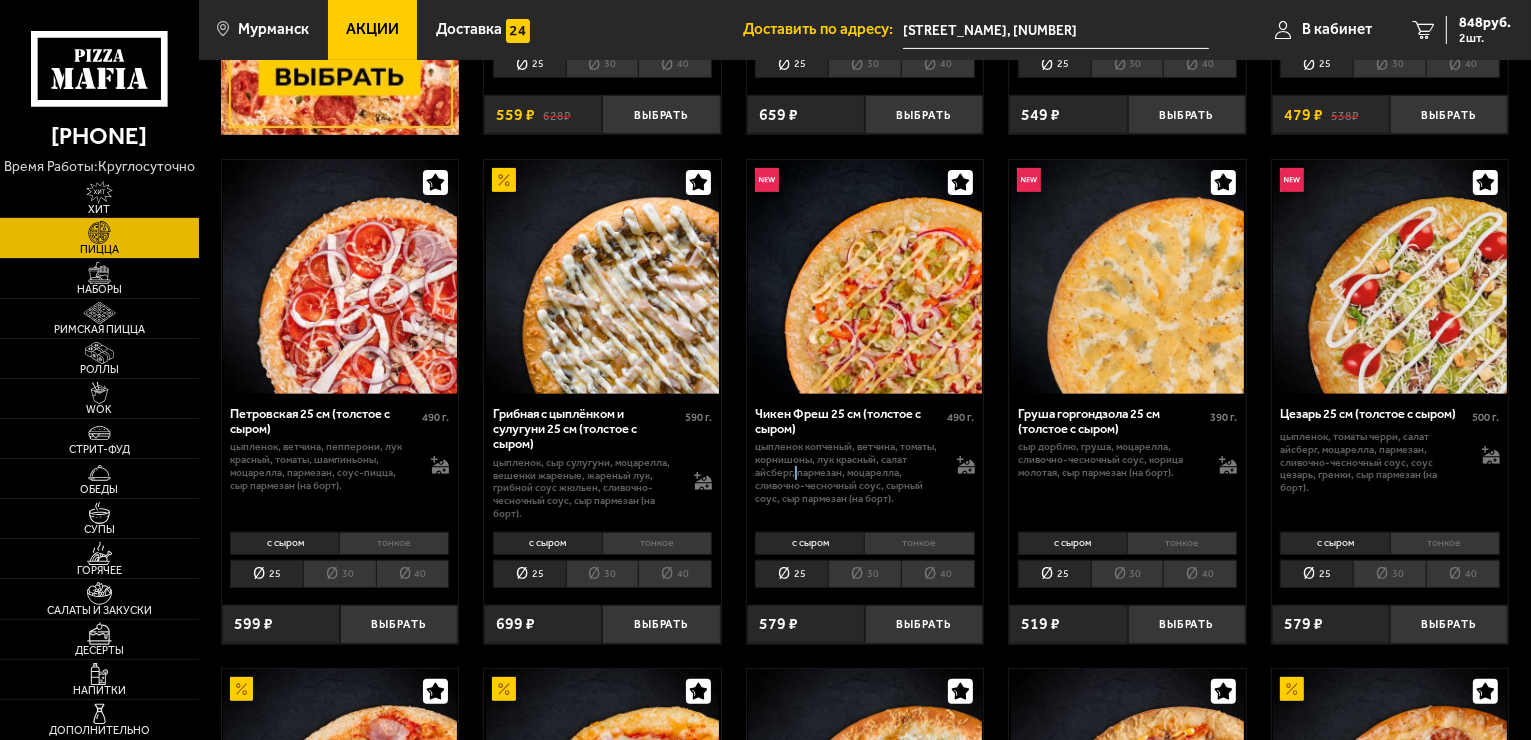 click on "цыпленок копченый, ветчина, томаты, корнишоны, лук красный, салат айсберг, пармезан, моцарелла, сливочно-чесночный соус, сырный соус, сыр пармезан (на борт)." at bounding box center [847, 473] 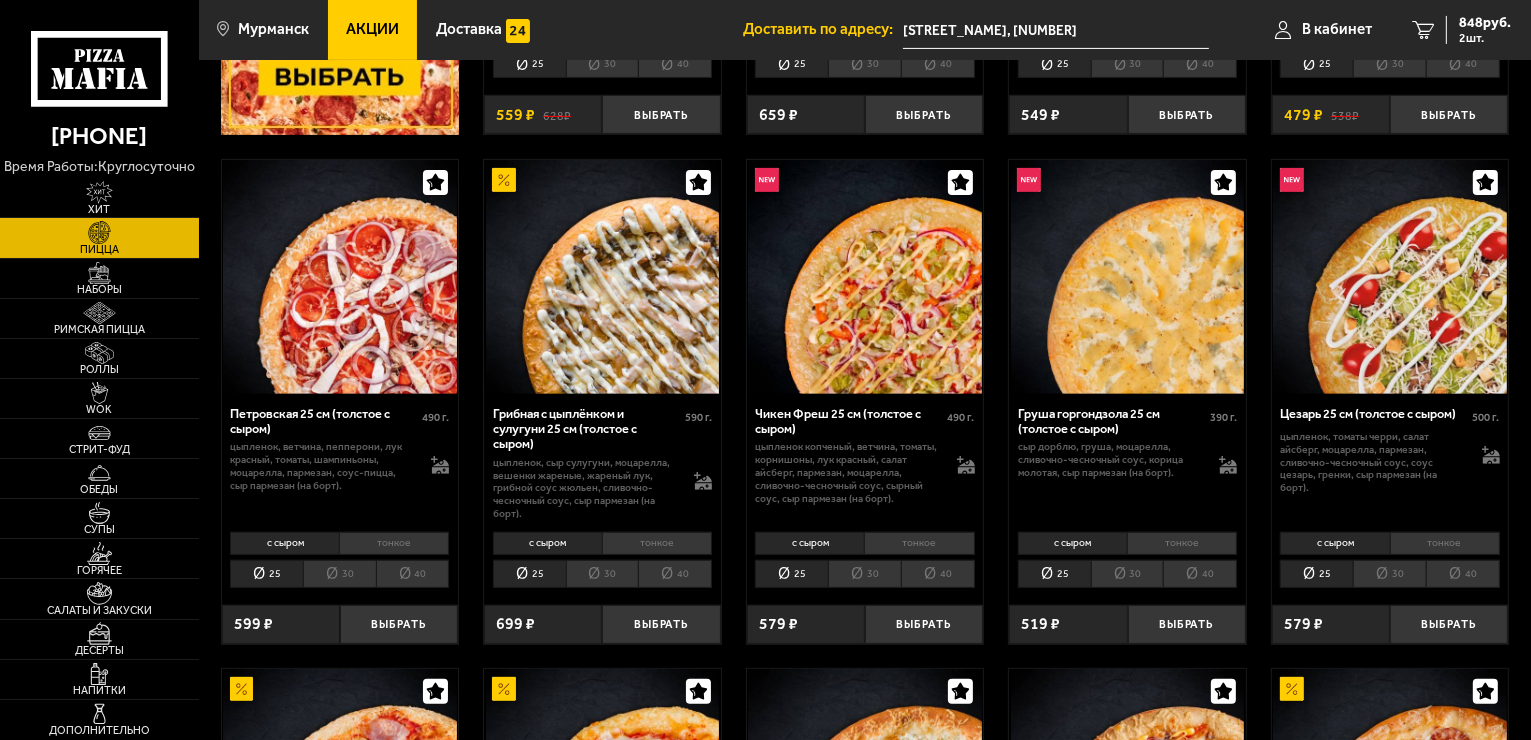 click on "цыпленок копченый, ветчина, томаты, корнишоны, лук красный, салат айсберг, пармезан, моцарелла, сливочно-чесночный соус, сырный соус, сыр пармезан (на борт)." at bounding box center (847, 473) 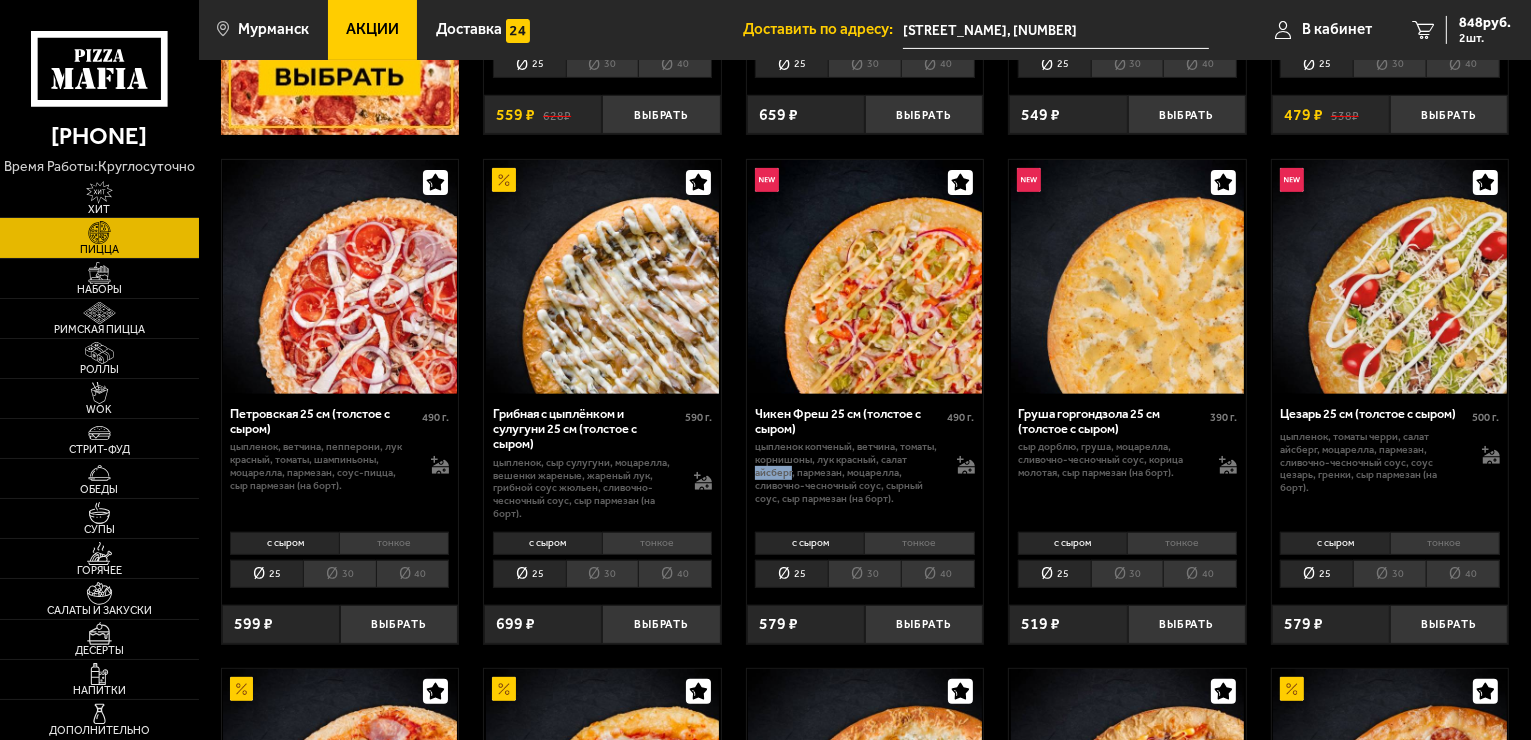click on "цыпленок копченый, ветчина, томаты, корнишоны, лук красный, салат айсберг, пармезан, моцарелла, сливочно-чесночный соус, сырный соус, сыр пармезан (на борт)." at bounding box center [847, 473] 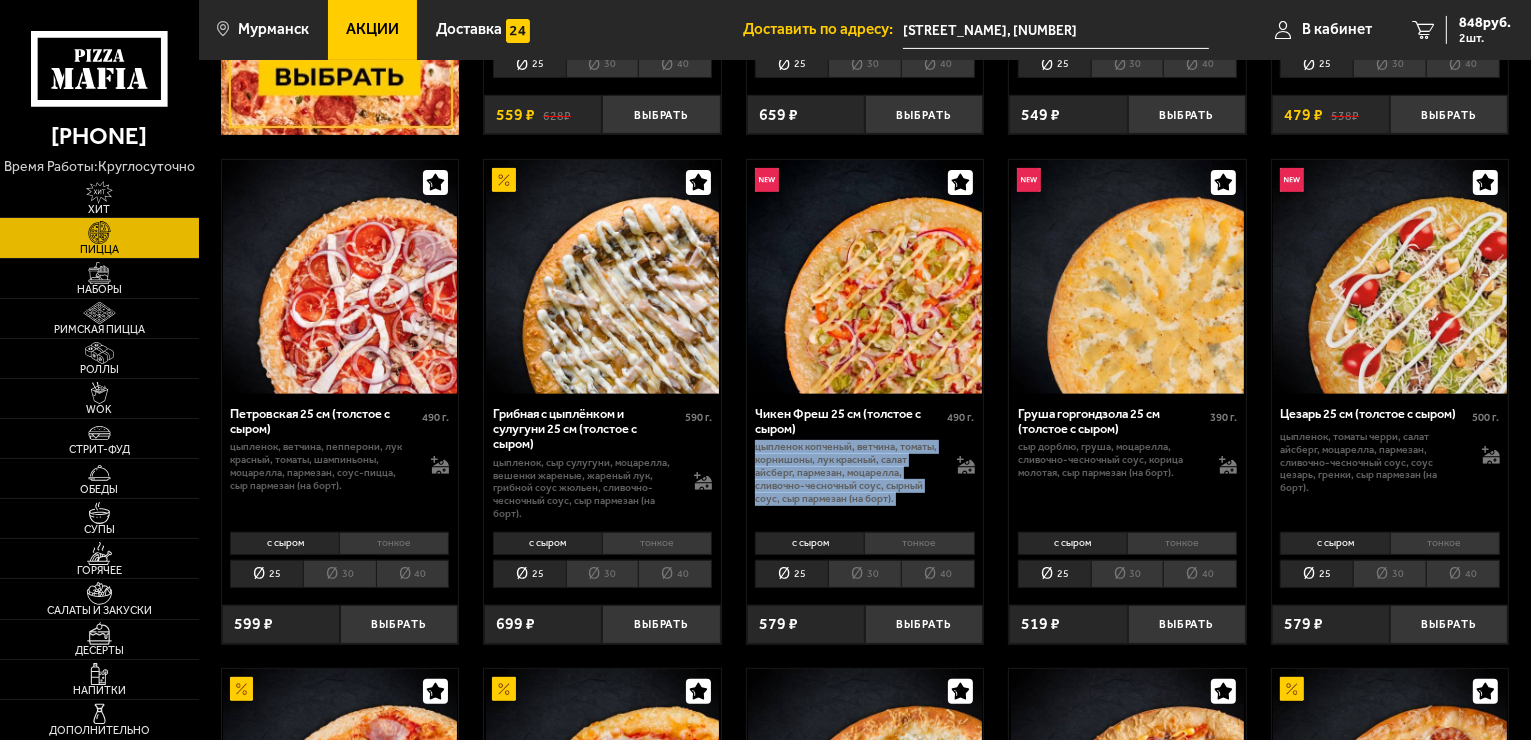 click on "цыпленок копченый, ветчина, томаты, корнишоны, лук красный, салат айсберг, пармезан, моцарелла, сливочно-чесночный соус, сырный соус, сыр пармезан (на борт)." at bounding box center [847, 473] 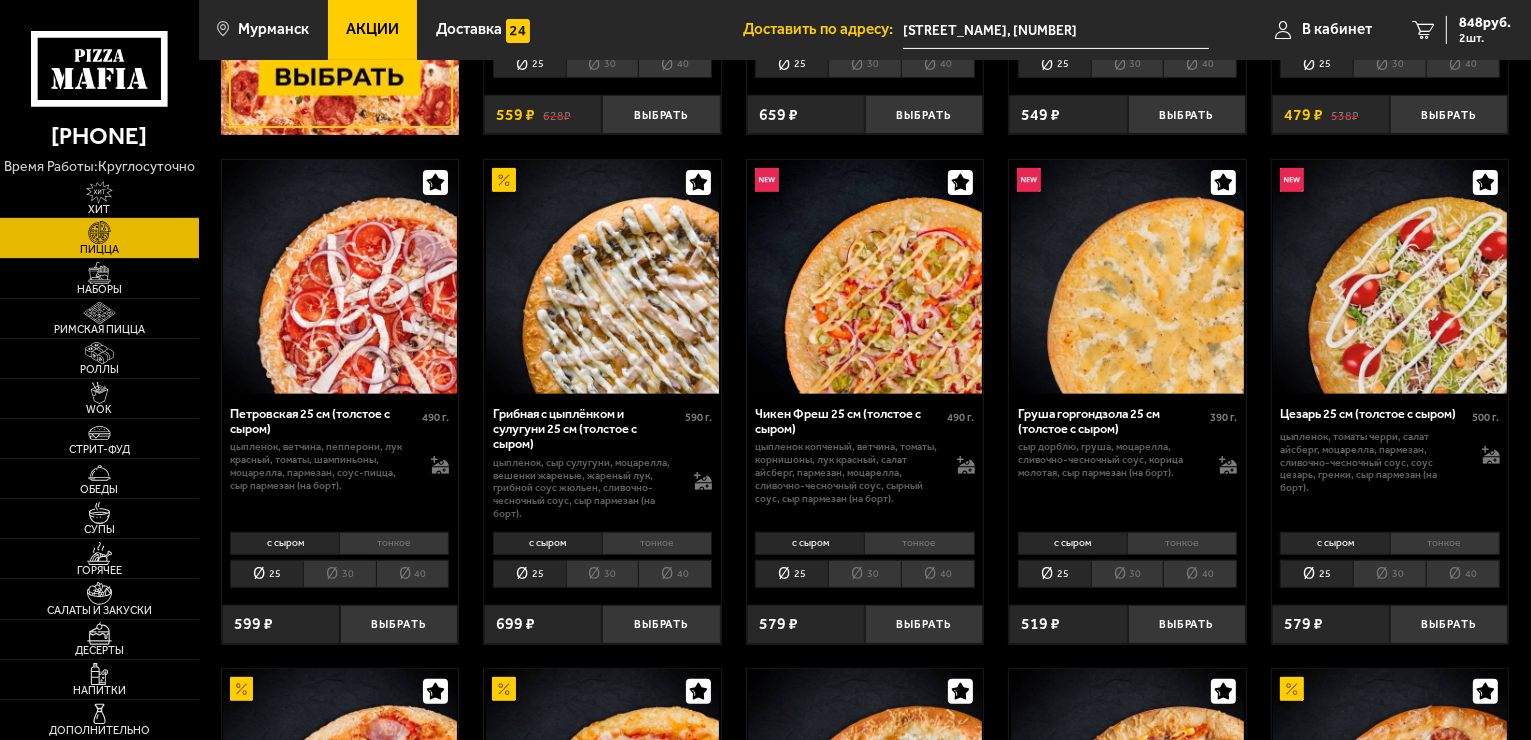 click on "цыпленок копченый, ветчина, томаты, корнишоны, лук красный, салат айсберг, пармезан, моцарелла, сливочно-чесночный соус, сырный соус, сыр пармезан (на борт)." at bounding box center [847, 473] 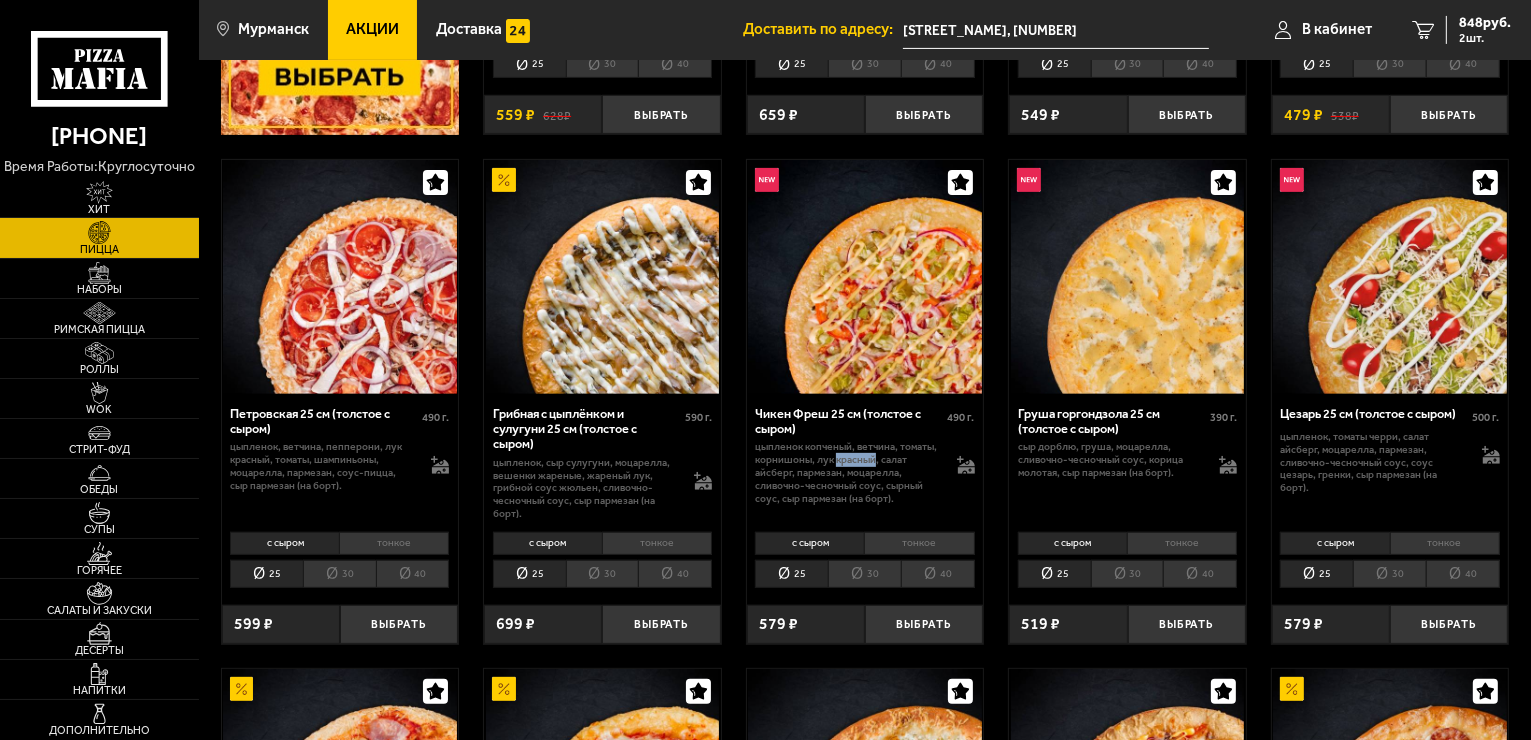 click on "цыпленок копченый, ветчина, томаты, корнишоны, лук красный, салат айсберг, пармезан, моцарелла, сливочно-чесночный соус, сырный соус, сыр пармезан (на борт)." at bounding box center [847, 473] 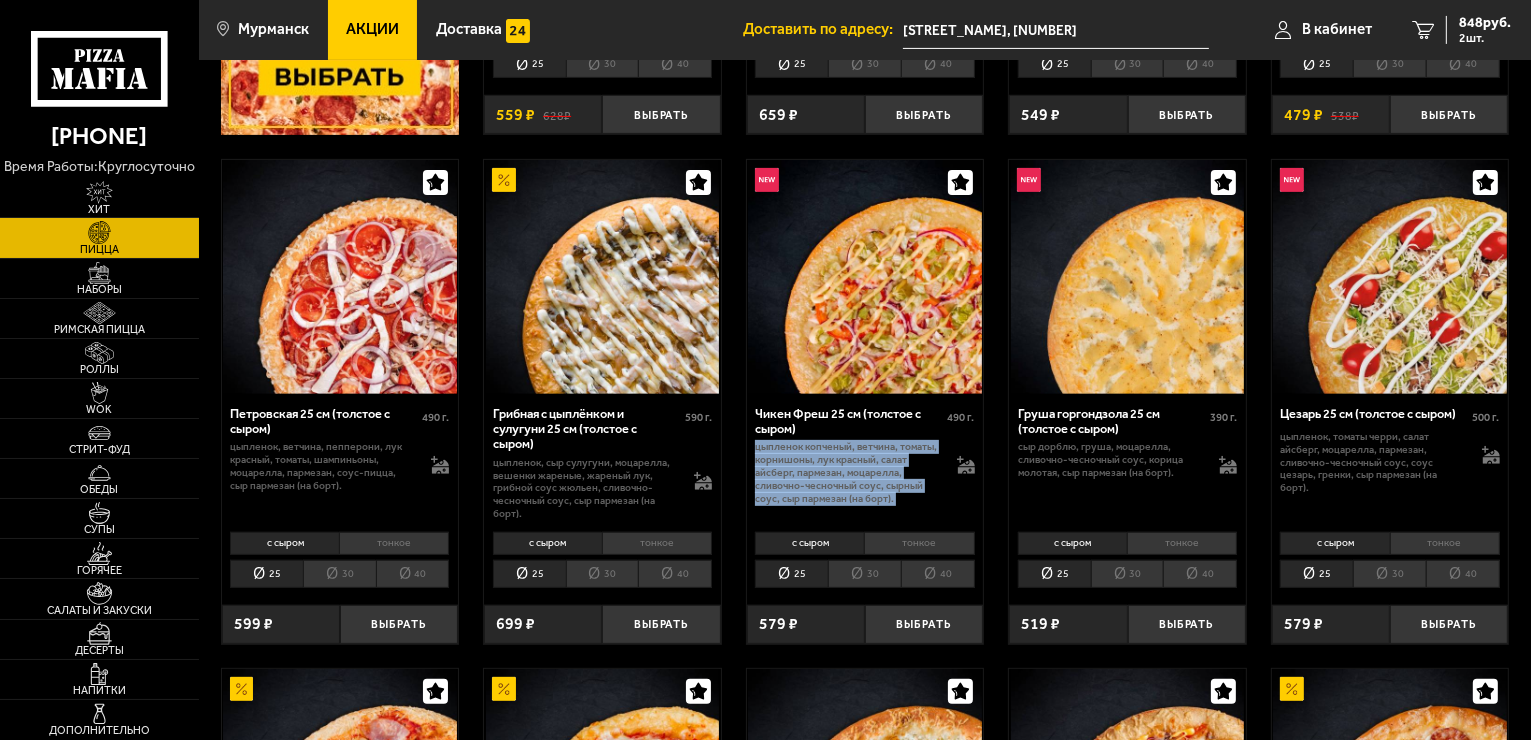 click on "цыпленок копченый, ветчина, томаты, корнишоны, лук красный, салат айсберг, пармезан, моцарелла, сливочно-чесночный соус, сырный соус, сыр пармезан (на борт)." at bounding box center (847, 473) 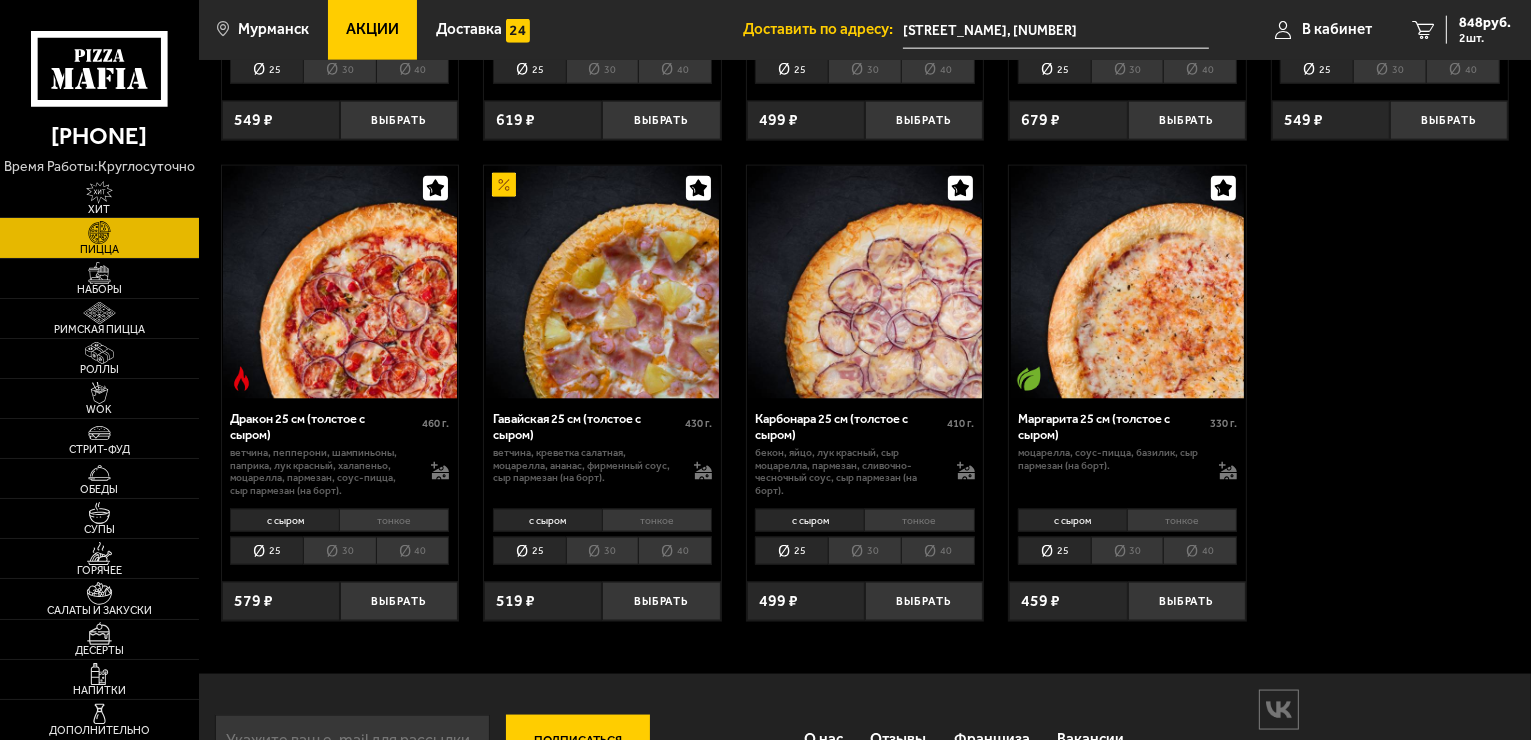 scroll, scrollTop: 2768, scrollLeft: 0, axis: vertical 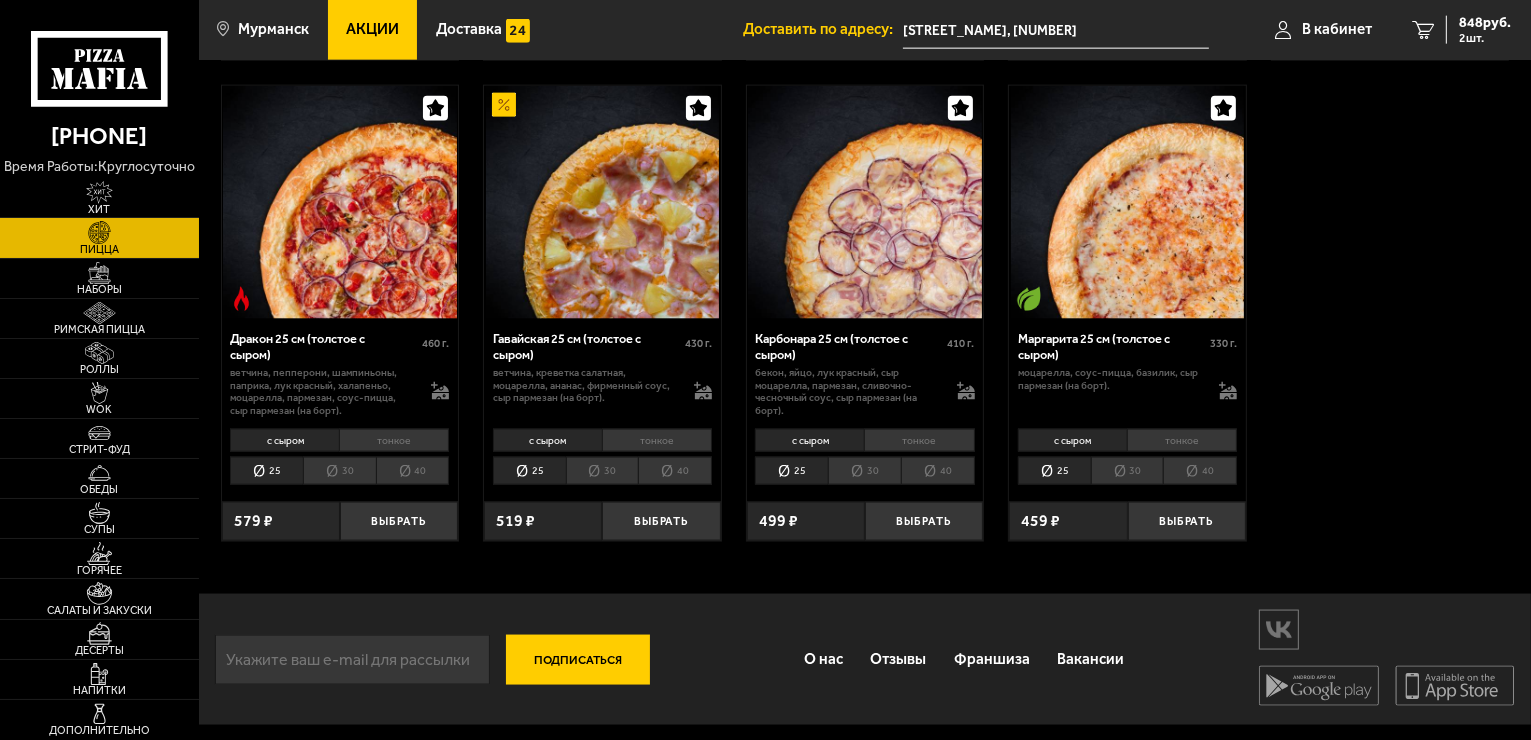 click on "бекон, яйцо, лук красный, сыр Моцарелла, пармезан, сливочно-чесночный соус, сыр пармезан (на борт)." at bounding box center (847, 392) 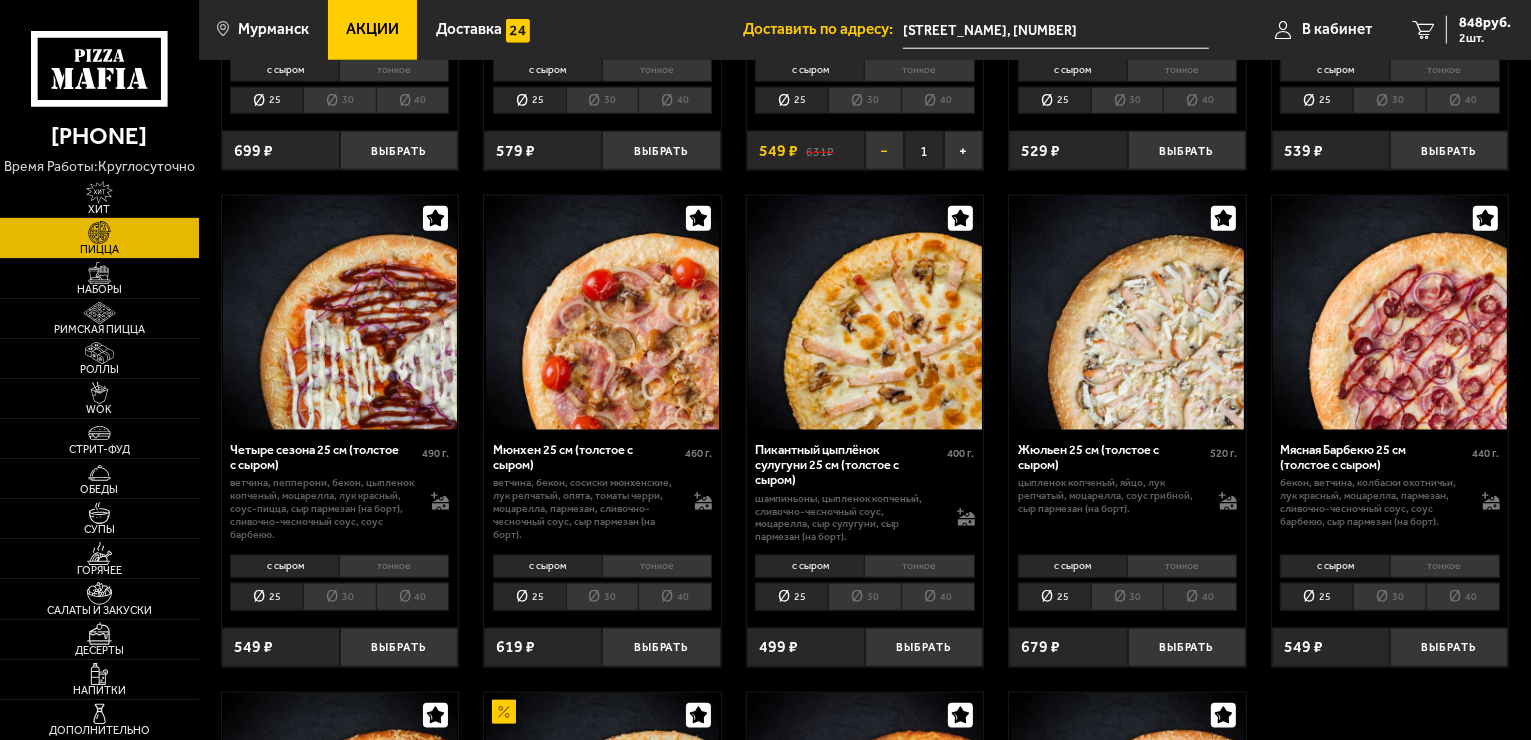 scroll, scrollTop: 2168, scrollLeft: 0, axis: vertical 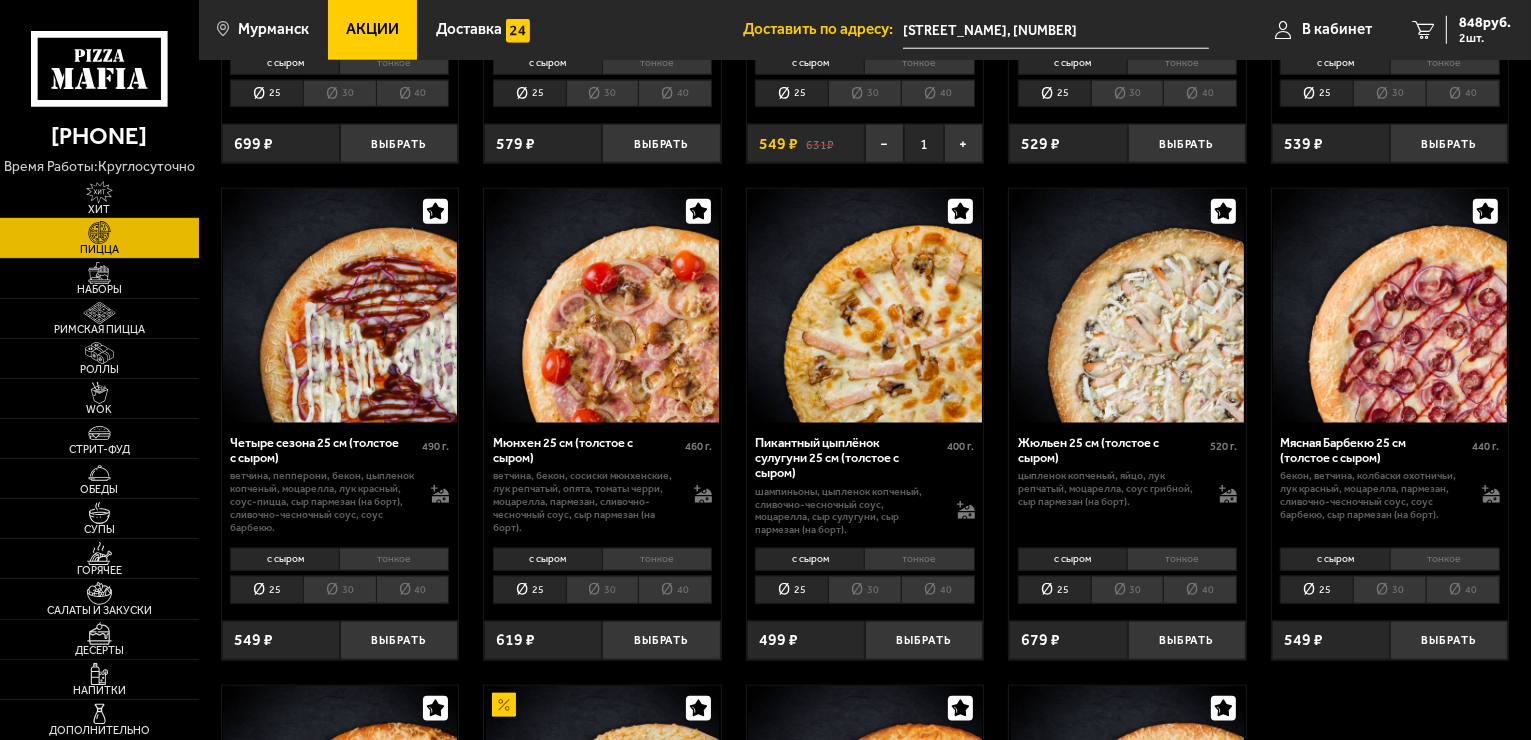 click on "цыпленок копченый, яйцо, лук репчатый, моцарелла, соус грибной, сыр пармезан (на борт)." at bounding box center (1110, 489) 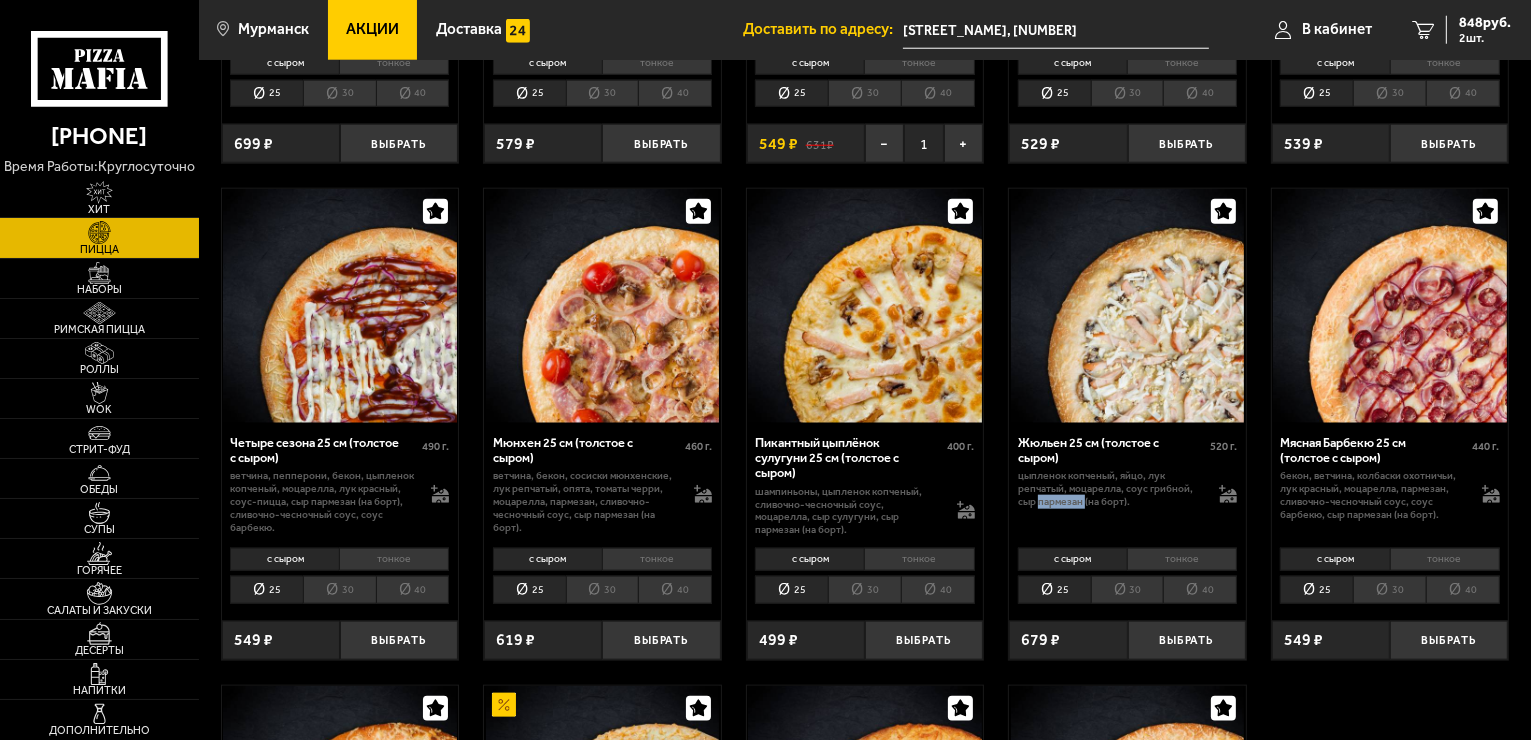 click on "цыпленок копченый, яйцо, лук репчатый, моцарелла, соус грибной, сыр пармезан (на борт)." at bounding box center (1110, 489) 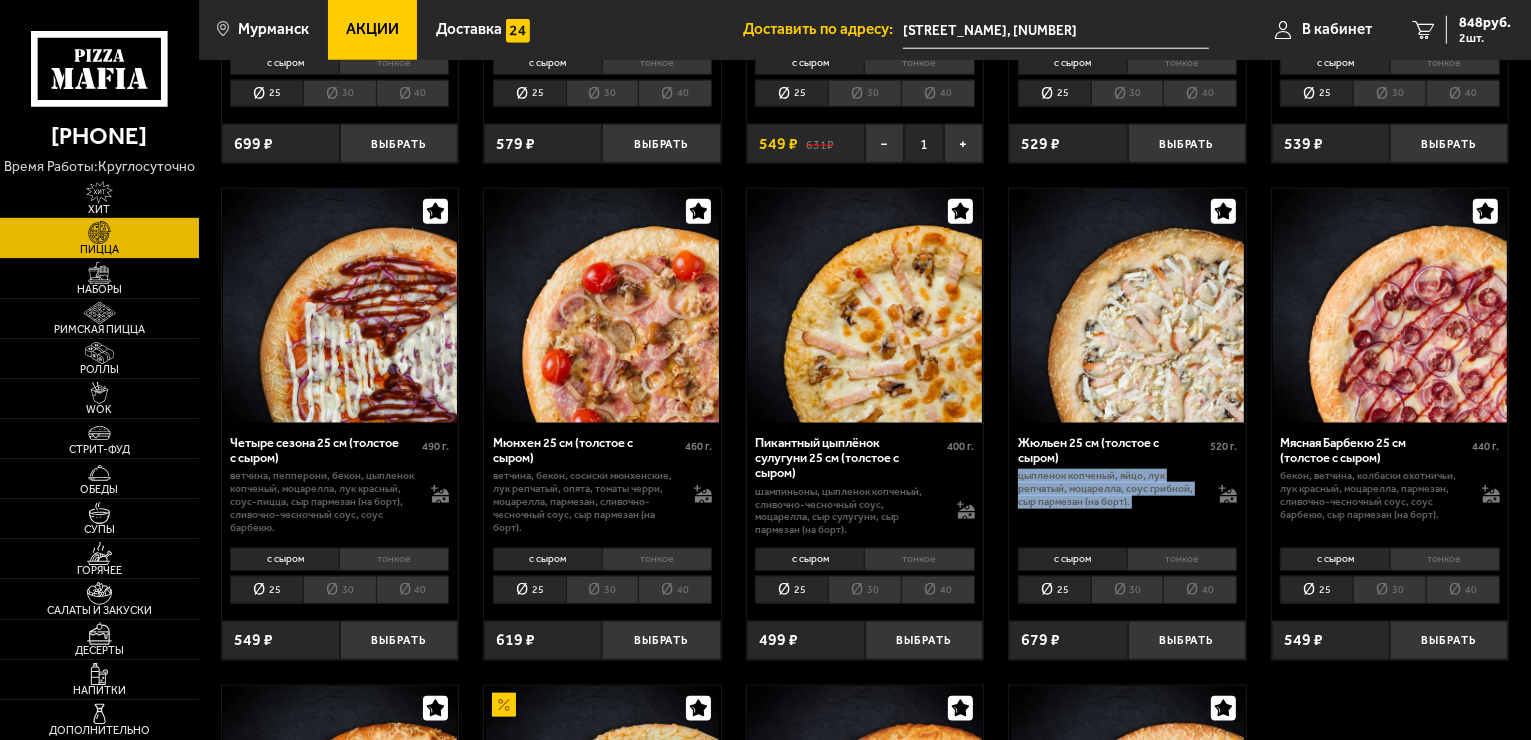 click on "цыпленок копченый, яйцо, лук репчатый, моцарелла, соус грибной, сыр пармезан (на борт)." at bounding box center [1110, 489] 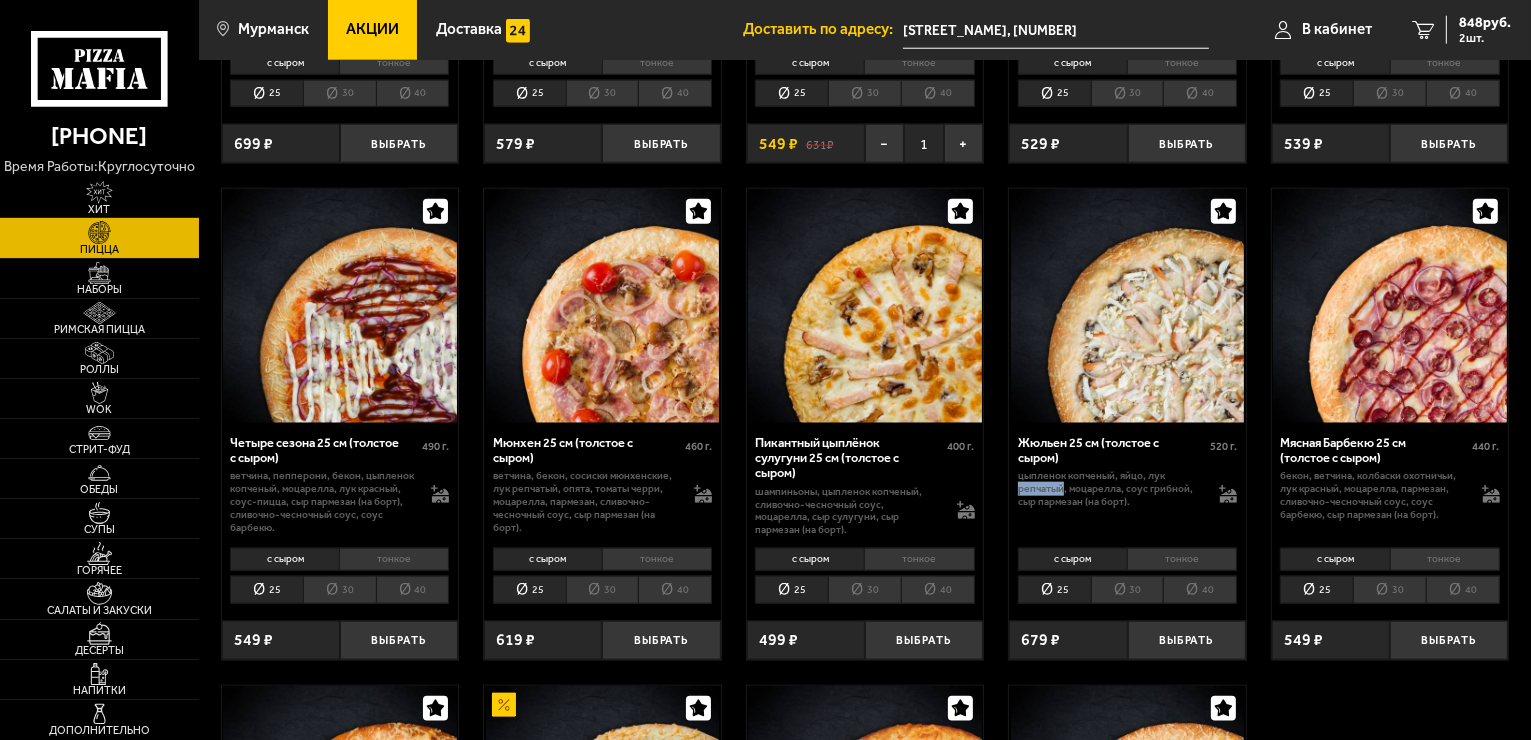 click on "цыпленок копченый, яйцо, лук репчатый, моцарелла, соус грибной, сыр пармезан (на борт)." at bounding box center (1110, 489) 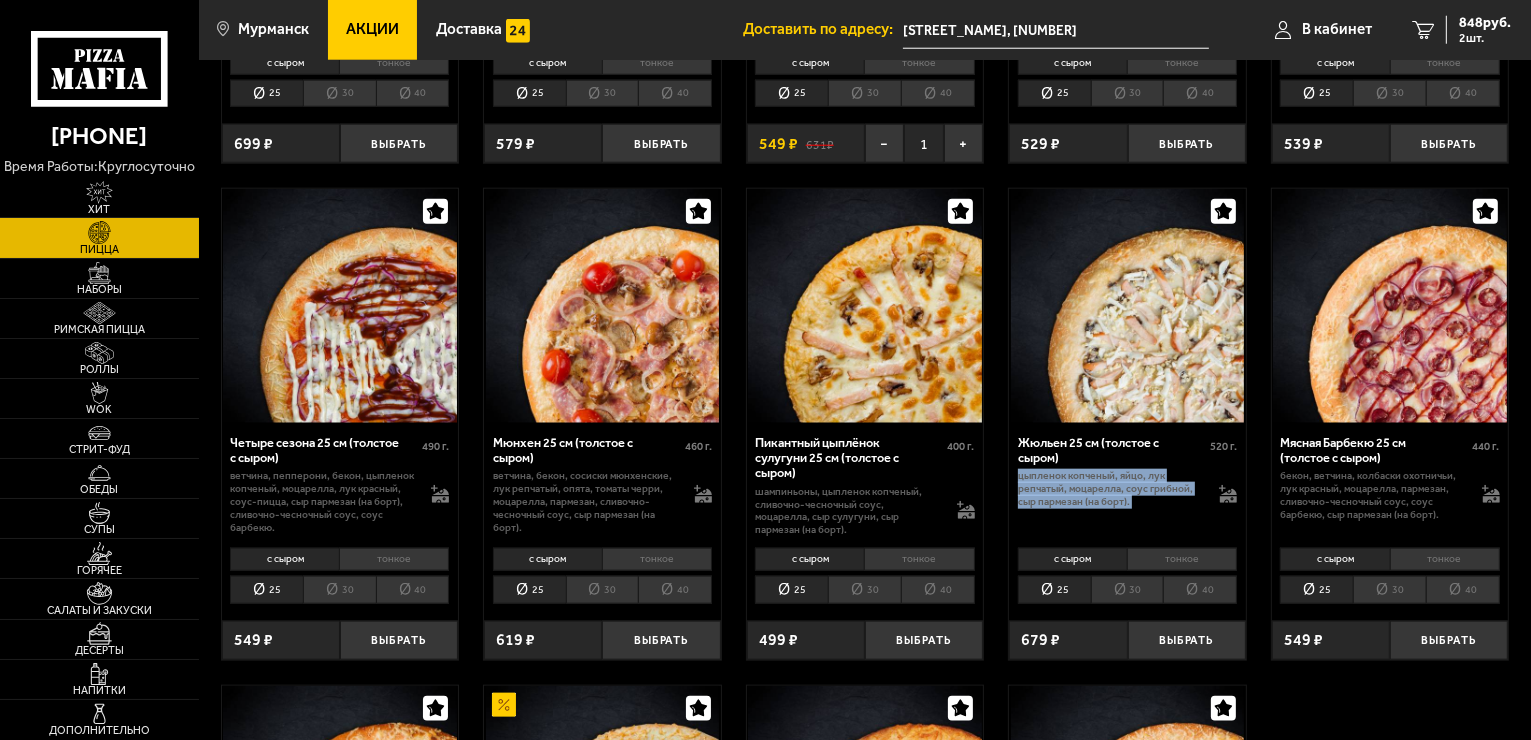 click on "цыпленок копченый, яйцо, лук репчатый, моцарелла, соус грибной, сыр пармезан (на борт)." at bounding box center (1110, 489) 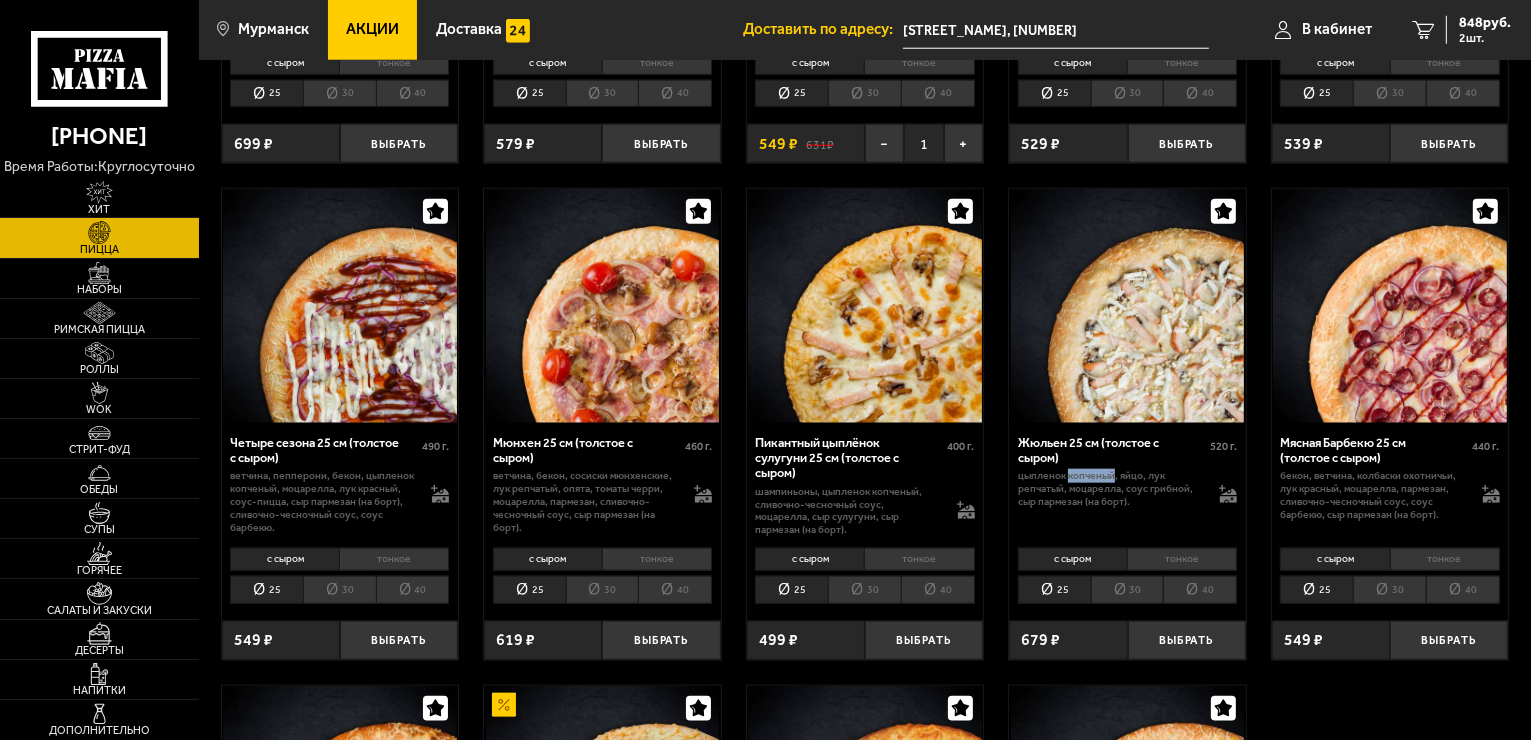 click on "цыпленок копченый, яйцо, лук репчатый, моцарелла, соус грибной, сыр пармезан (на борт)." at bounding box center (1110, 489) 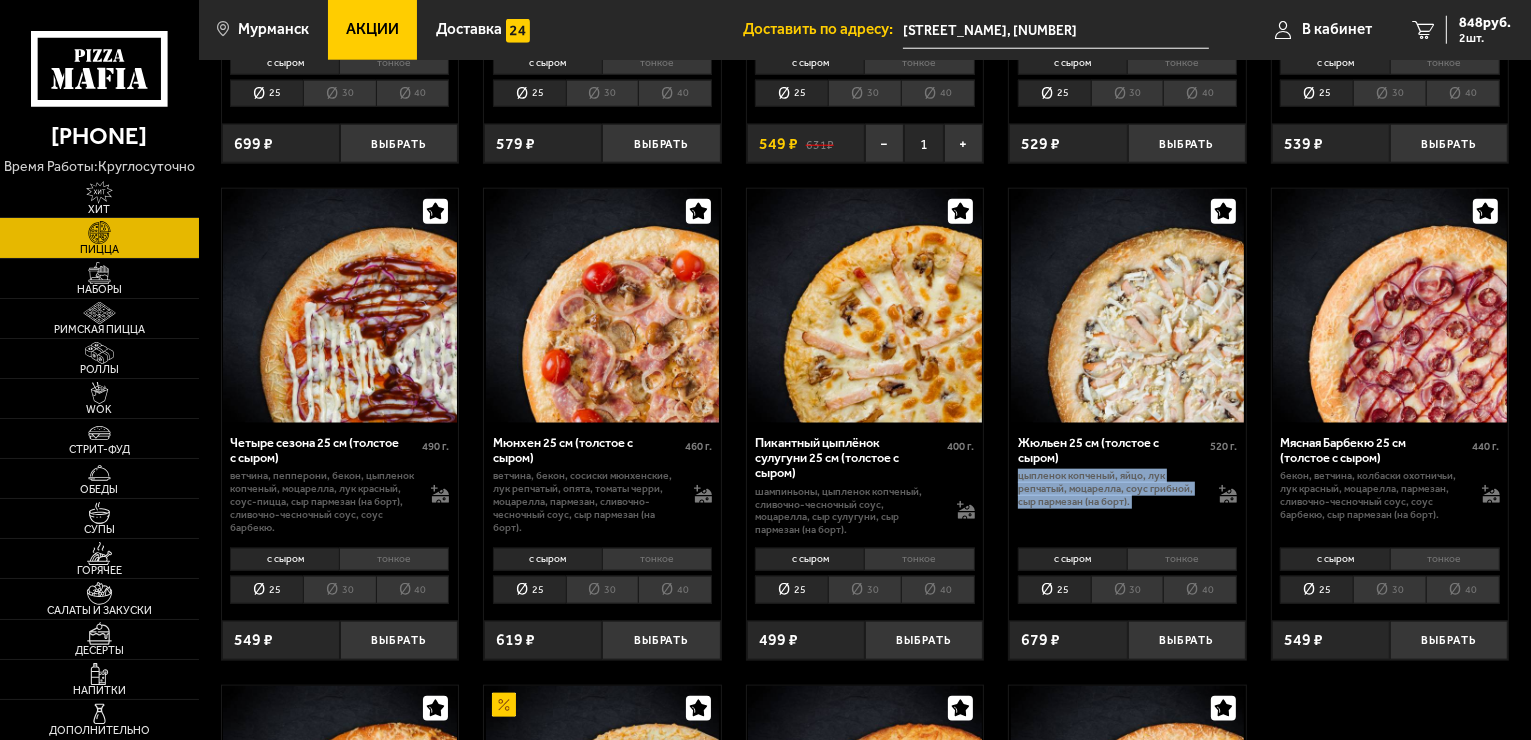 click on "цыпленок копченый, яйцо, лук репчатый, моцарелла, соус грибной, сыр пармезан (на борт)." at bounding box center [1110, 489] 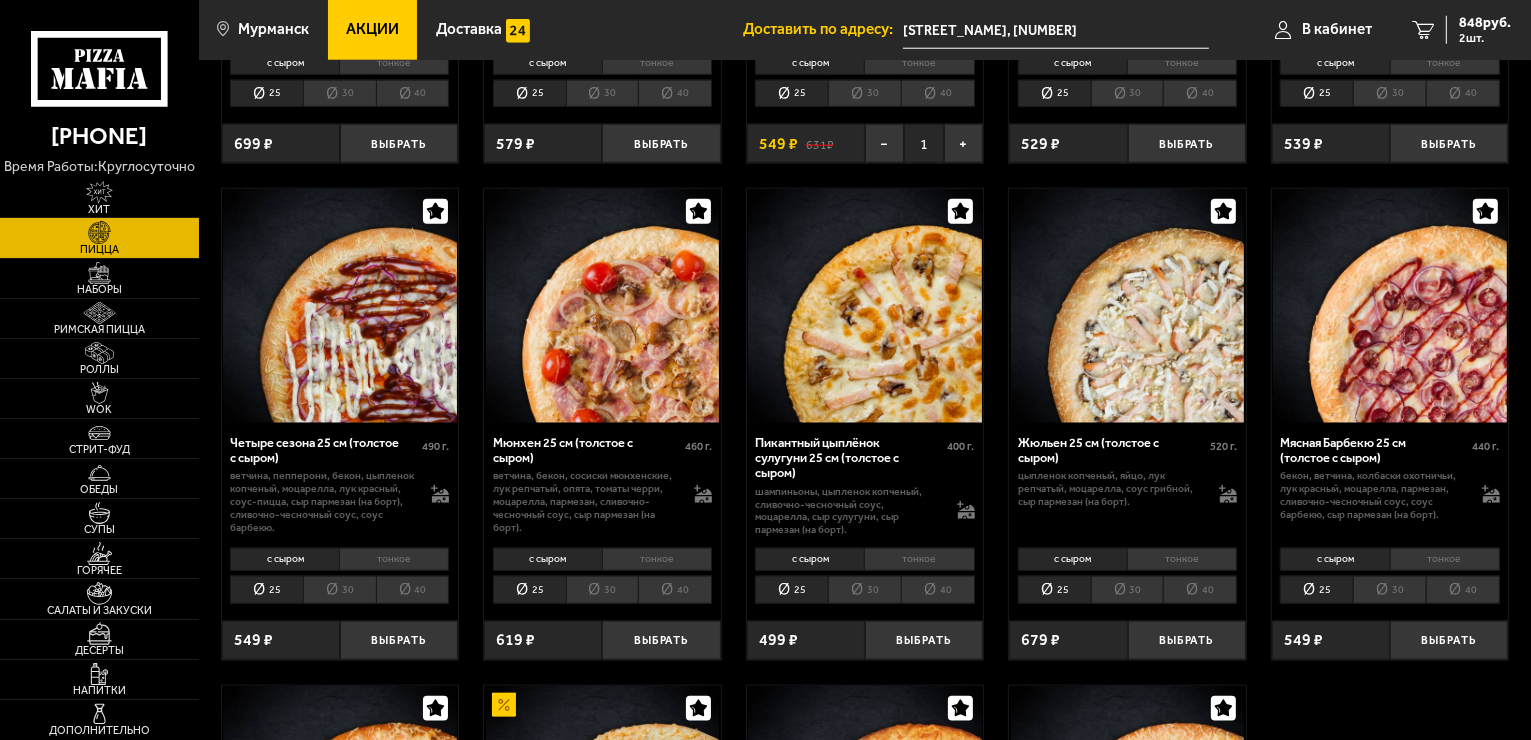 click on "цыпленок копченый, яйцо, лук репчатый, моцарелла, соус грибной, сыр пармезан (на борт)." at bounding box center [1110, 489] 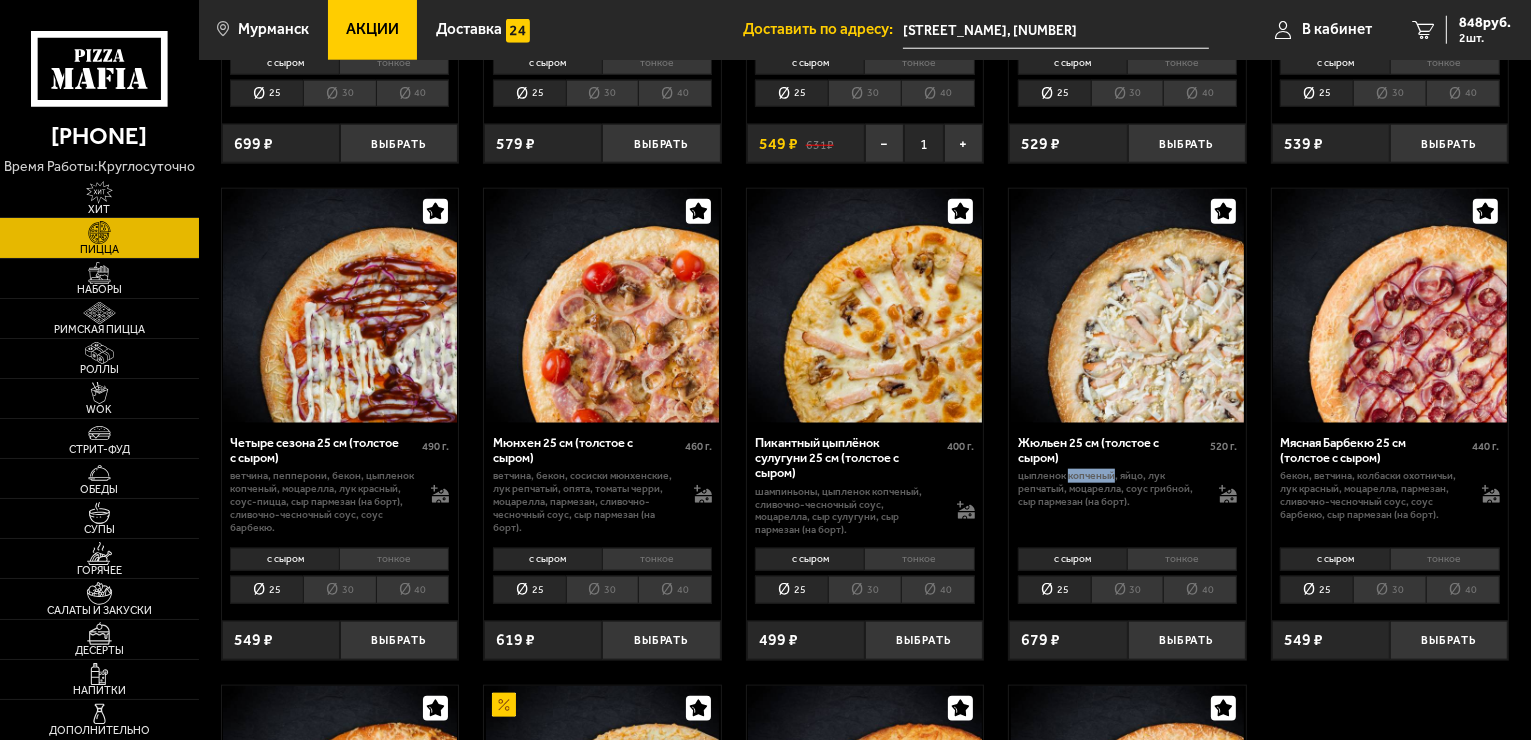 click on "цыпленок копченый, яйцо, лук репчатый, моцарелла, соус грибной, сыр пармезан (на борт)." at bounding box center (1110, 489) 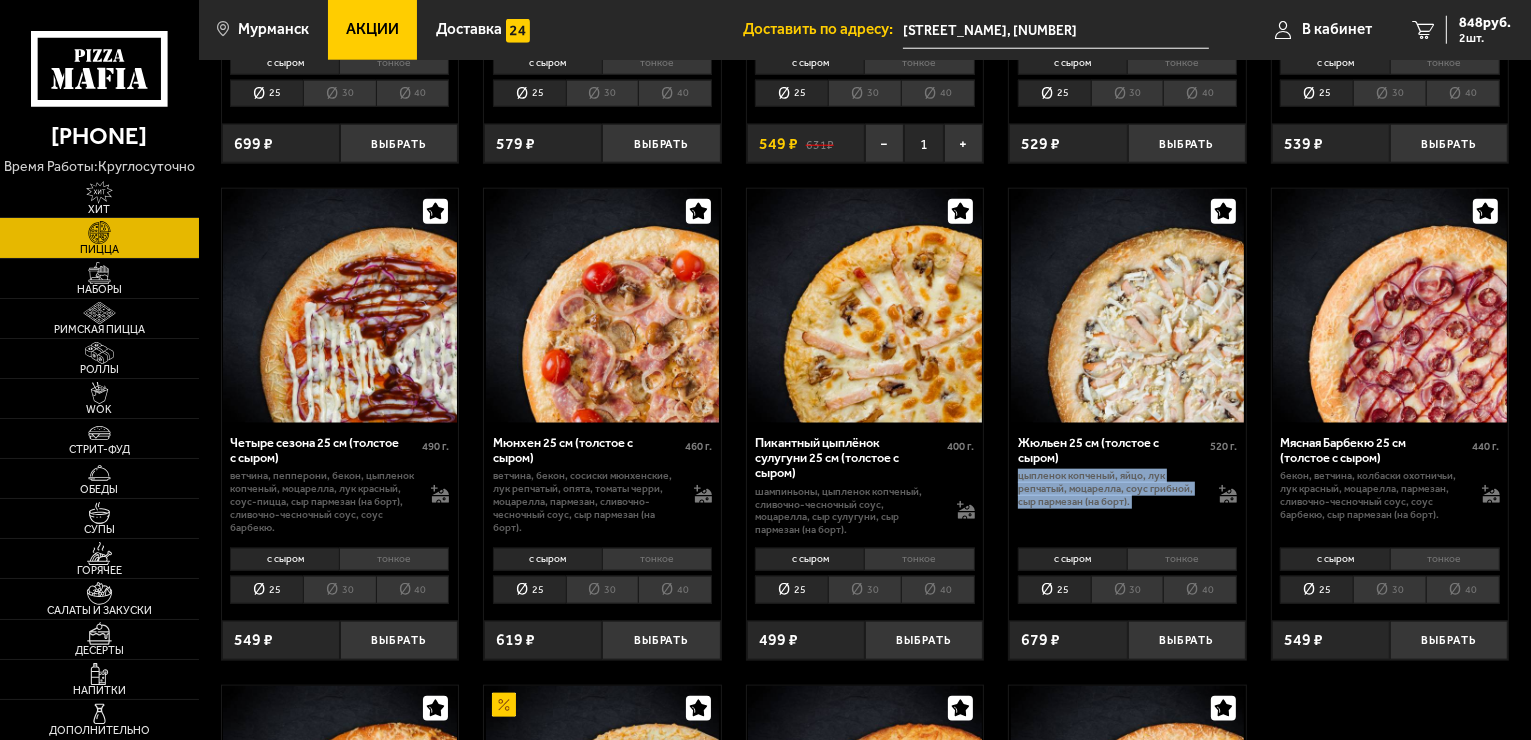 click on "цыпленок копченый, яйцо, лук репчатый, моцарелла, соус грибной, сыр пармезан (на борт)." at bounding box center (1110, 489) 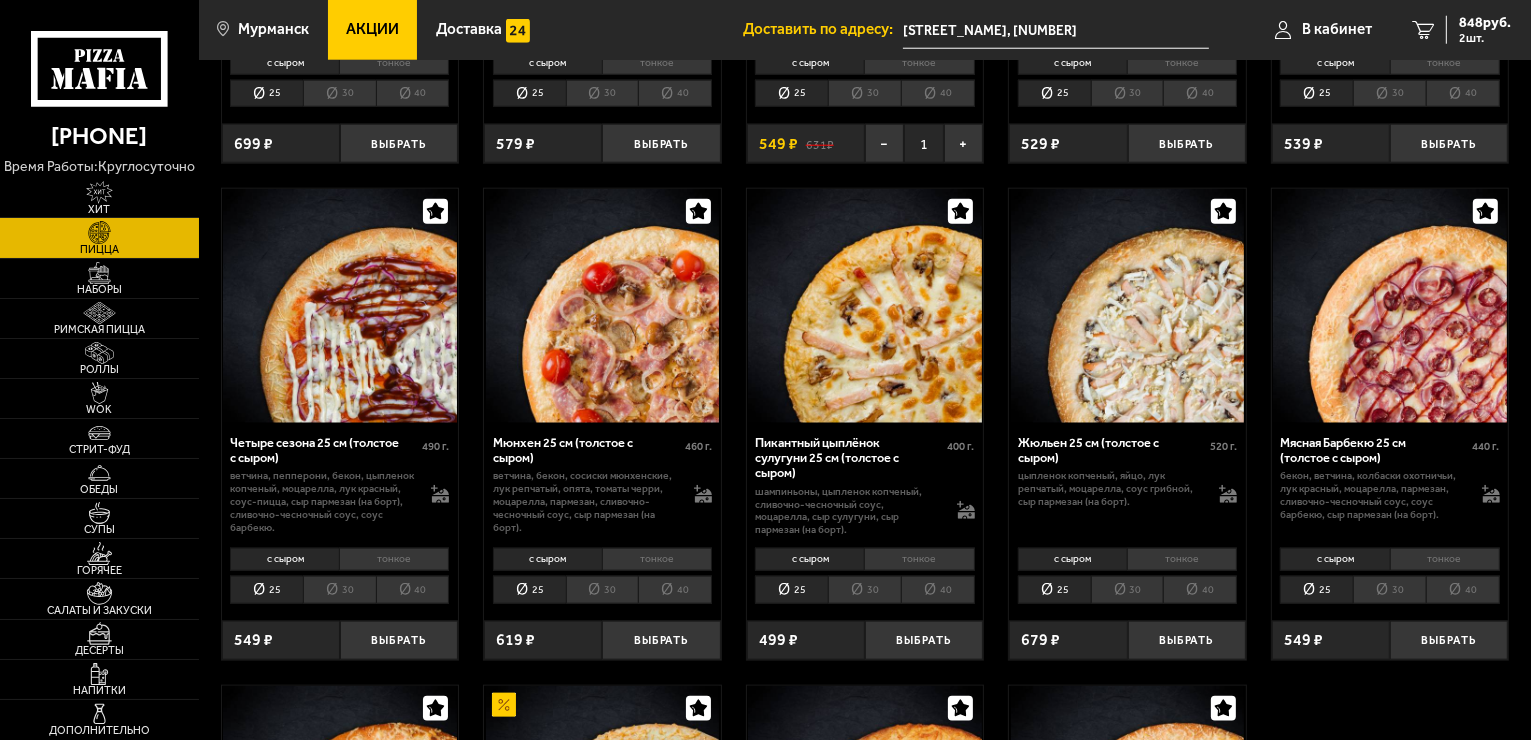 click on "30" at bounding box center (1127, 590) 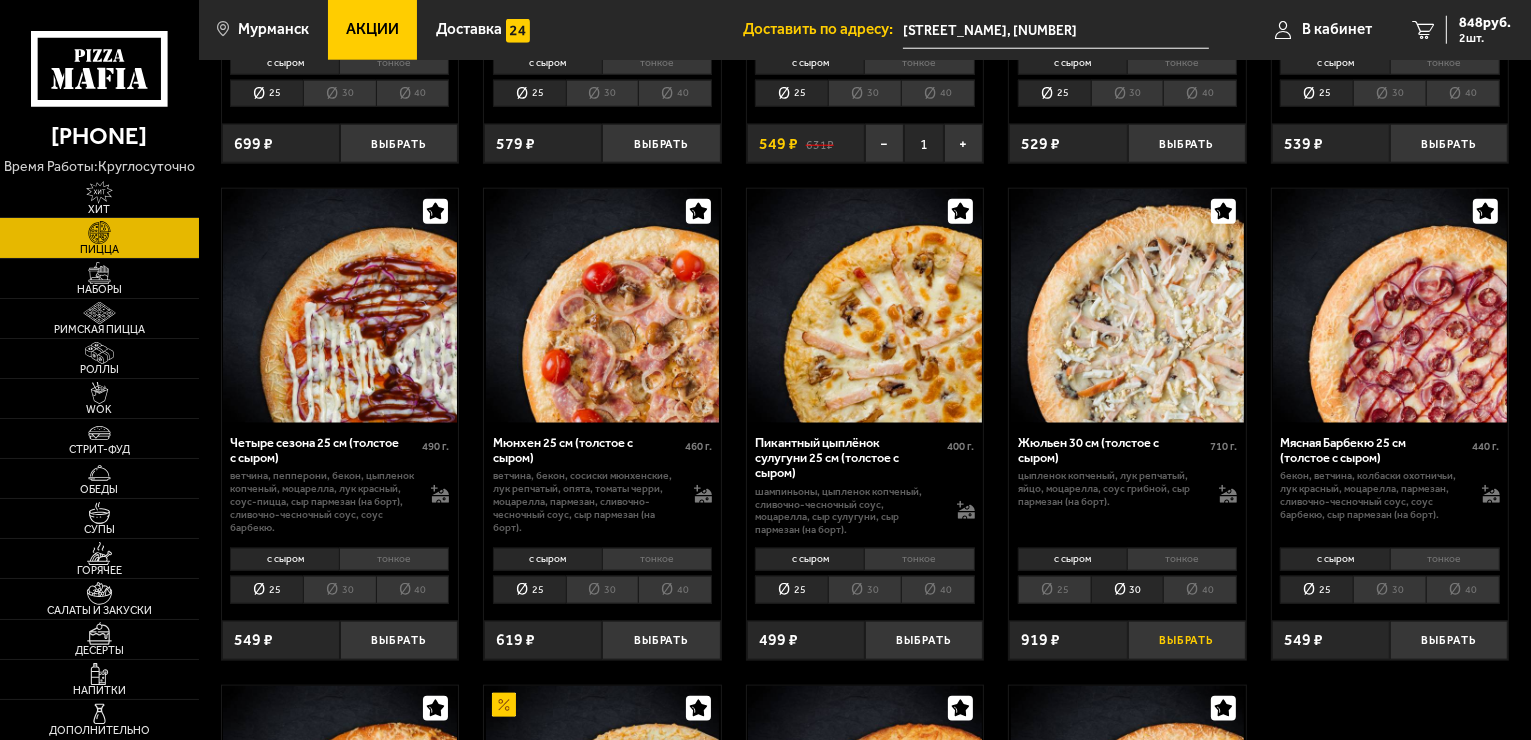 click on "Выбрать" at bounding box center (1187, 640) 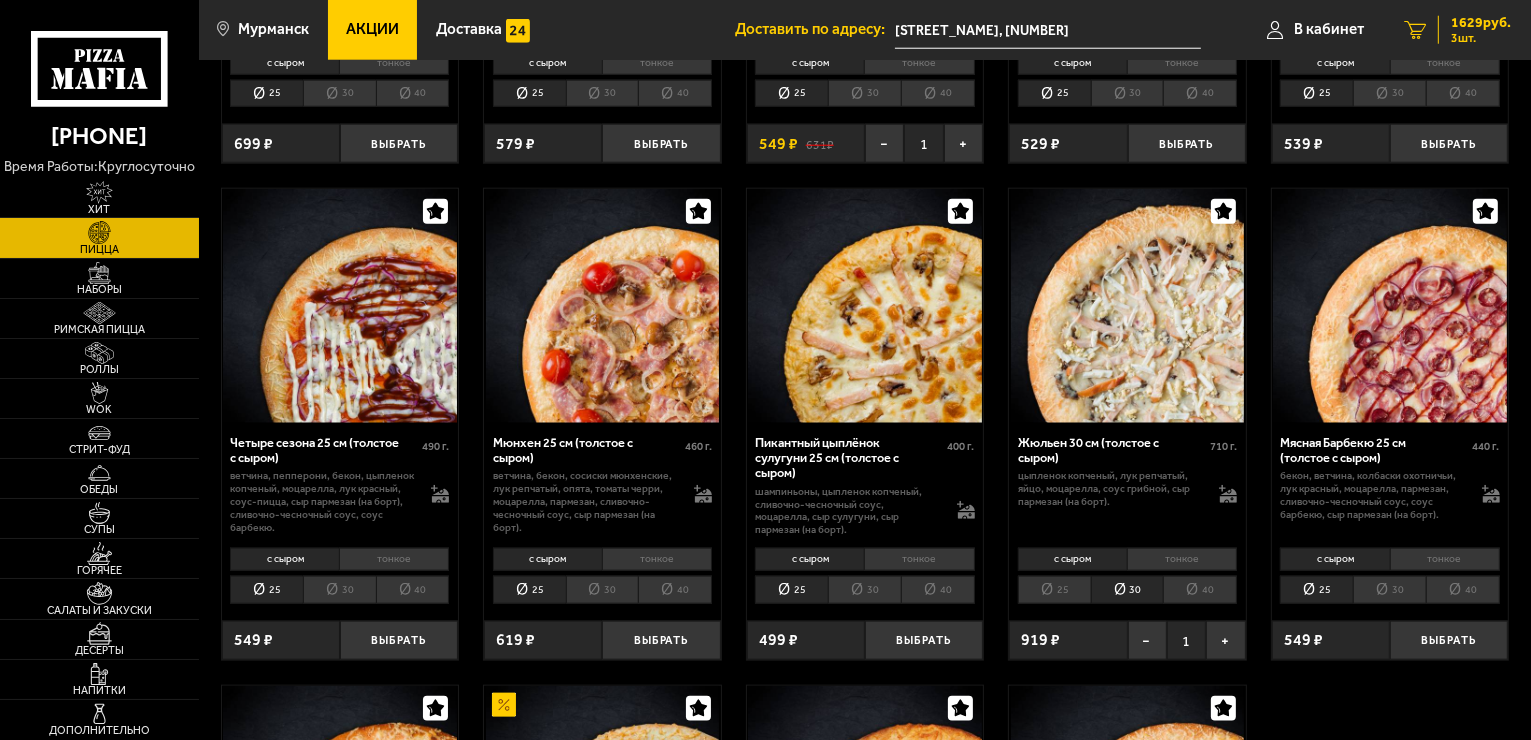 click on "1629  руб." at bounding box center (1481, 23) 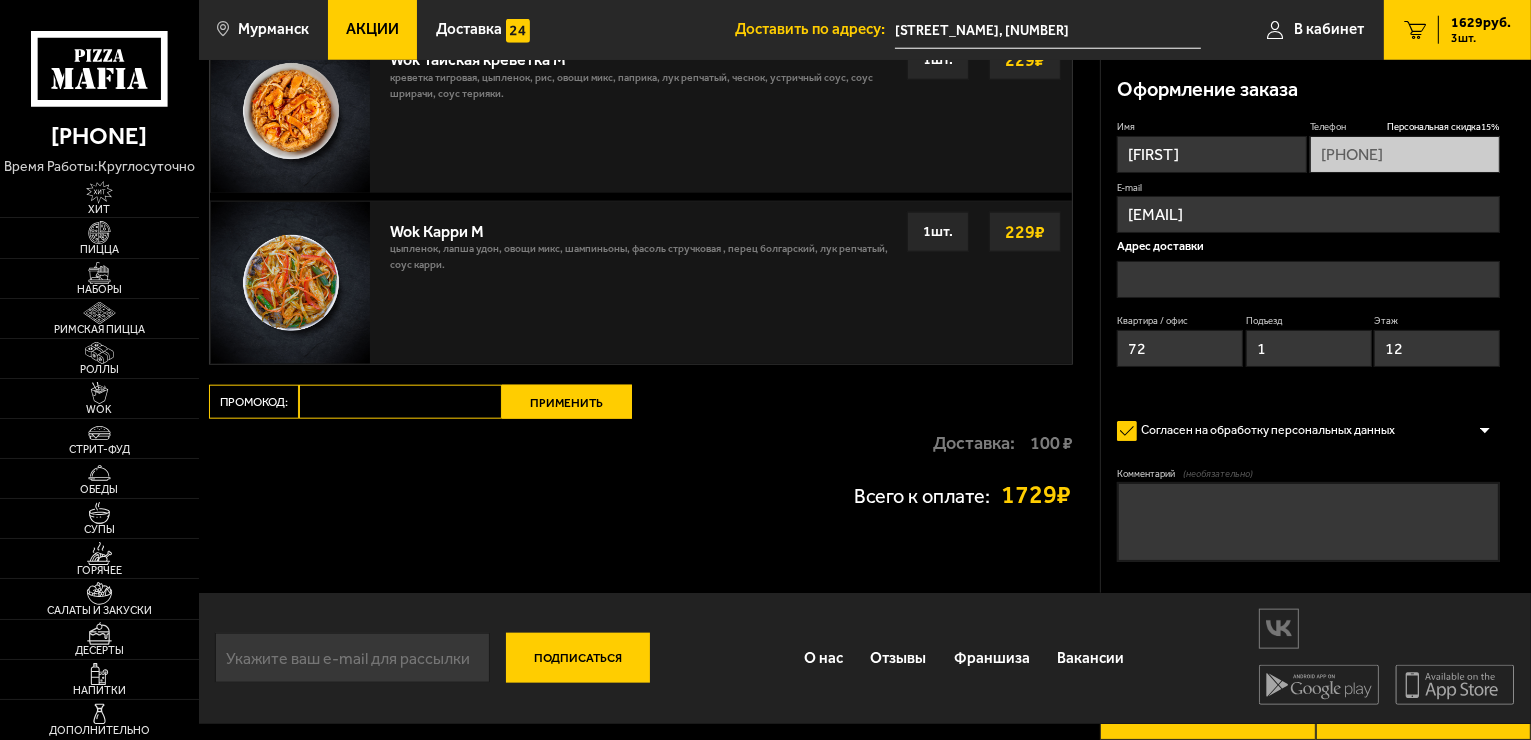 scroll, scrollTop: 0, scrollLeft: 0, axis: both 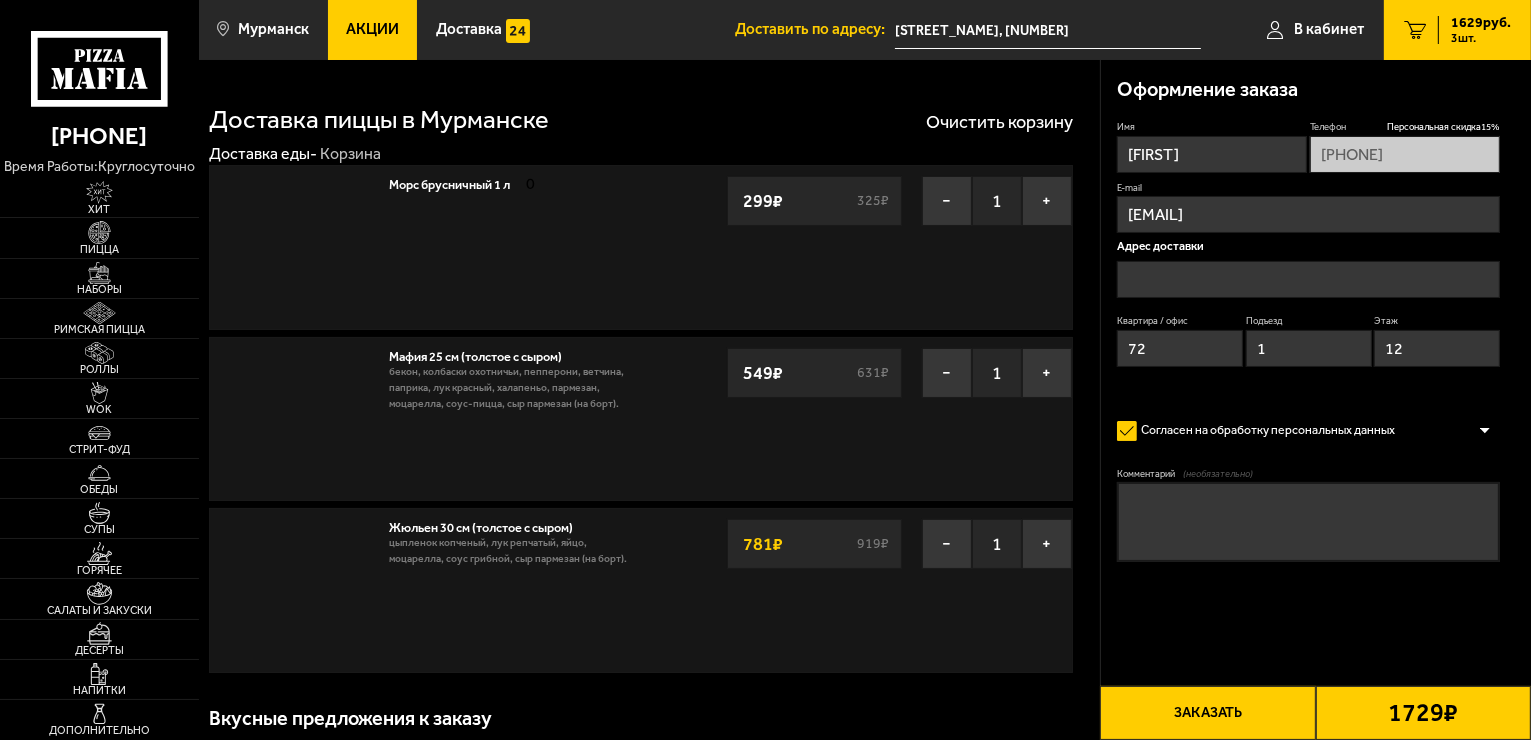 type on "[STREET], [NUMBER]" 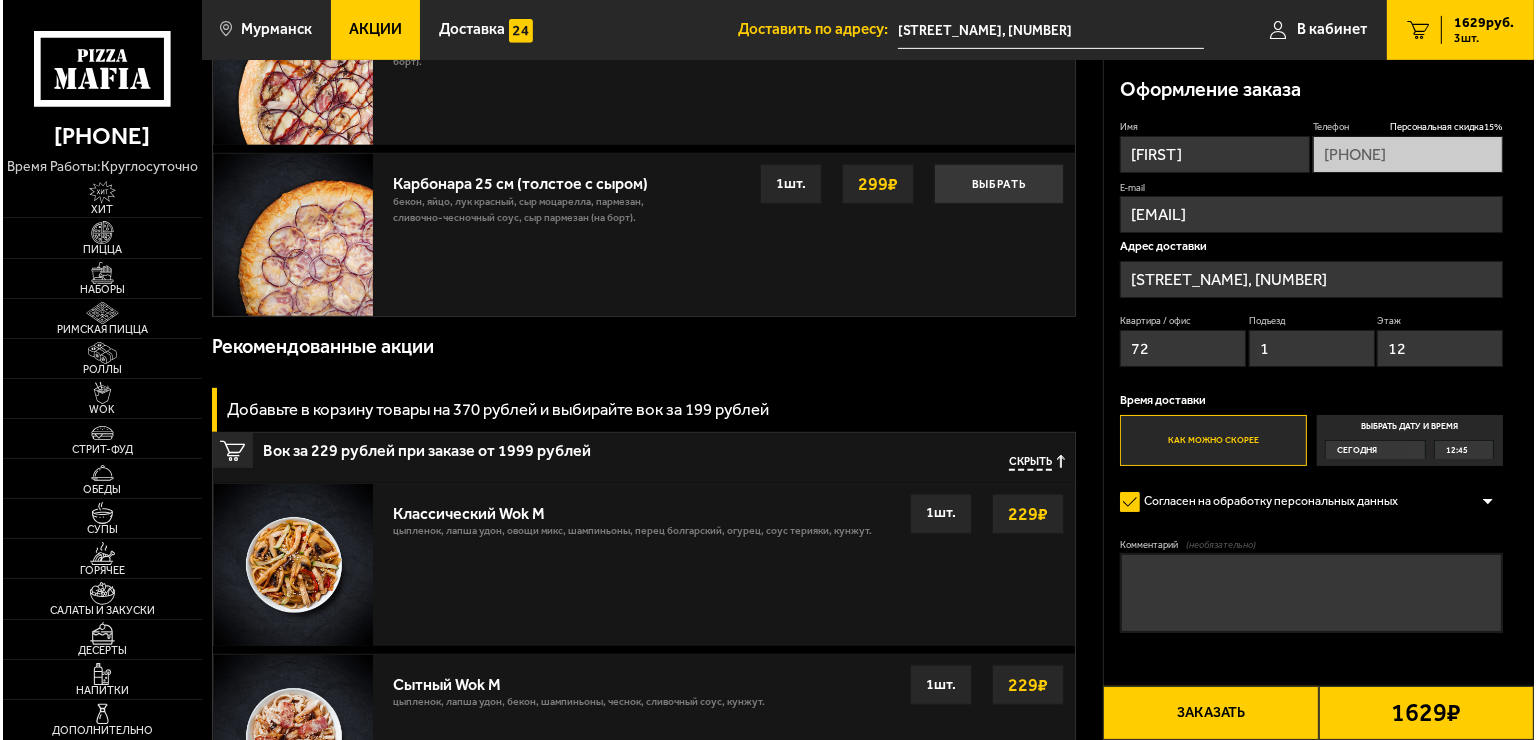 scroll, scrollTop: 1000, scrollLeft: 0, axis: vertical 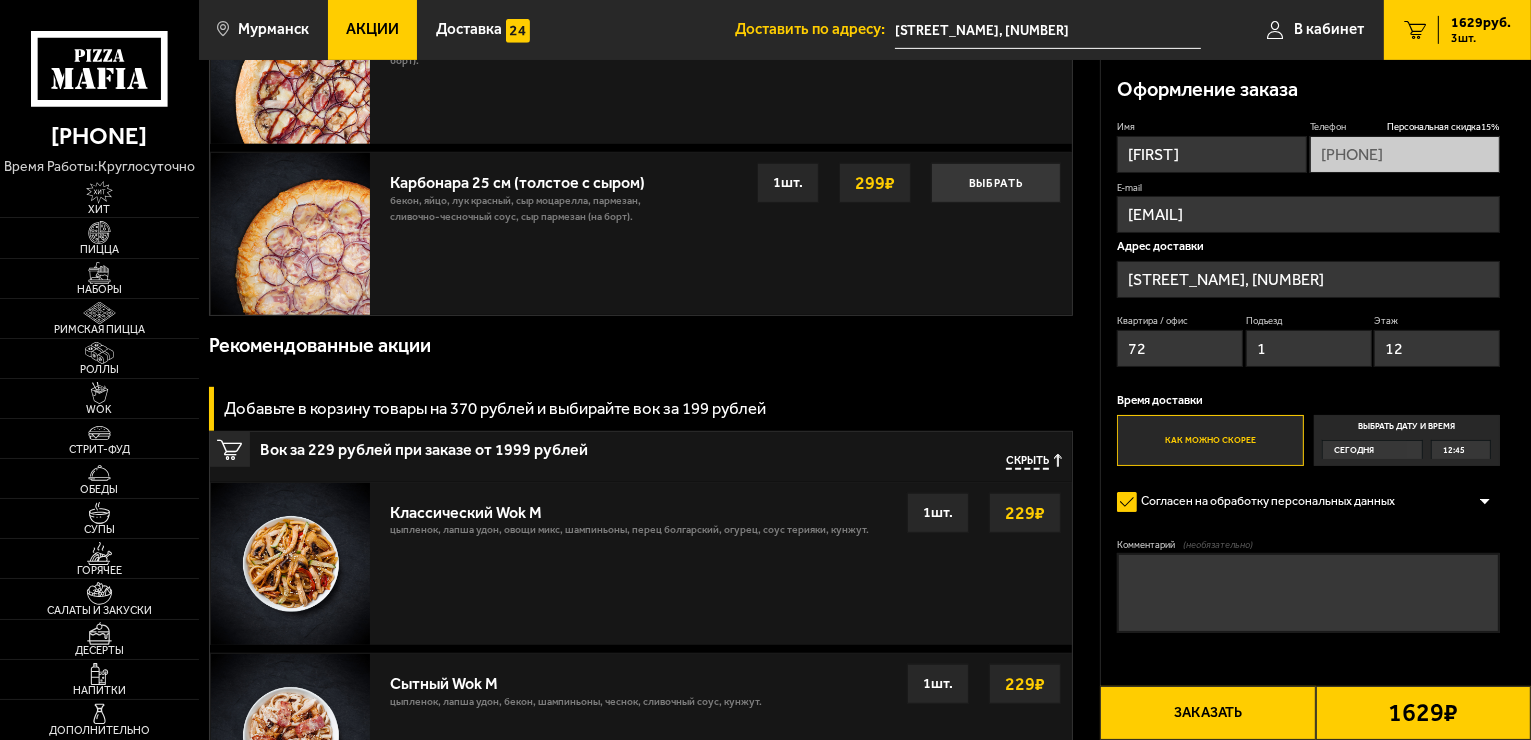 click on "Заказать" at bounding box center [1207, 713] 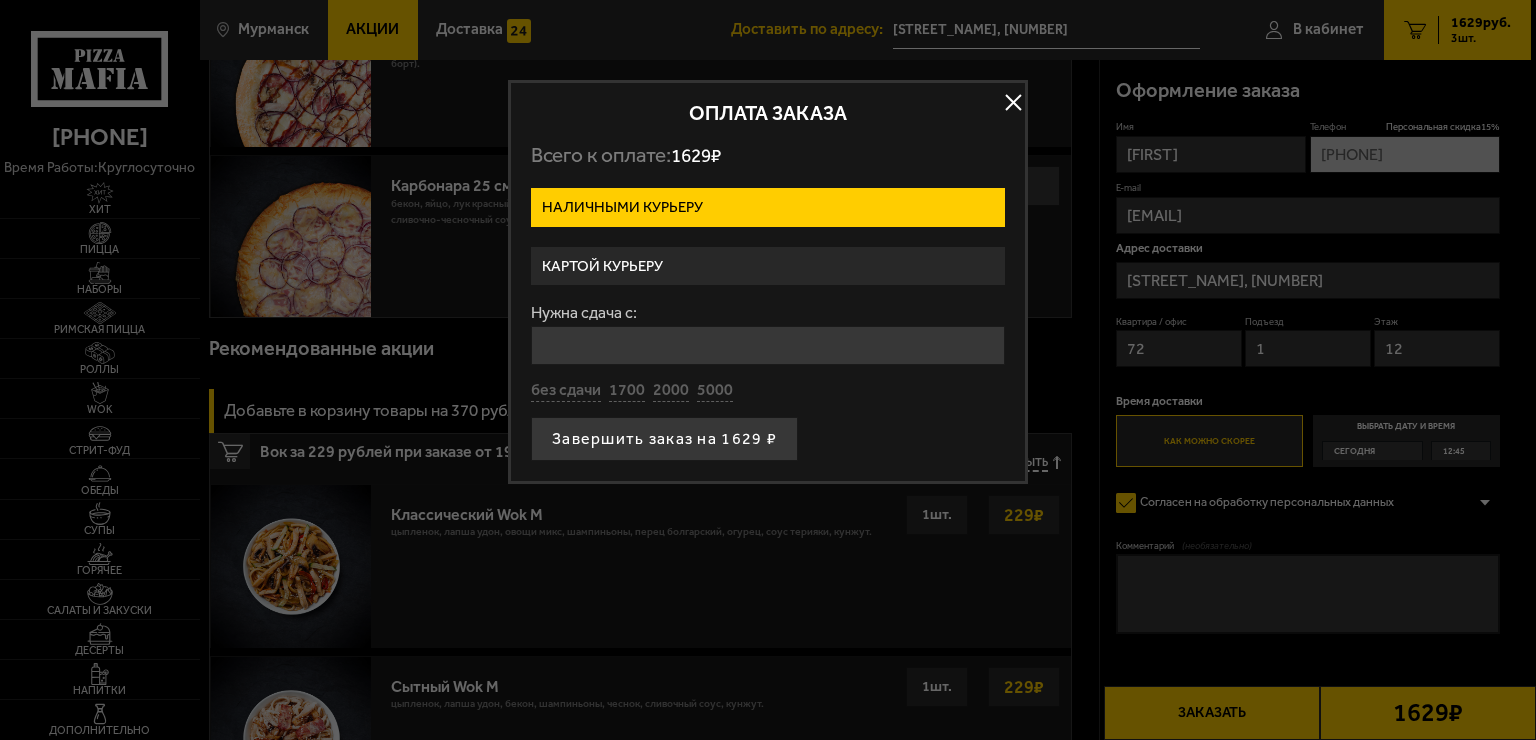 click on "Картой курьеру" at bounding box center [768, 266] 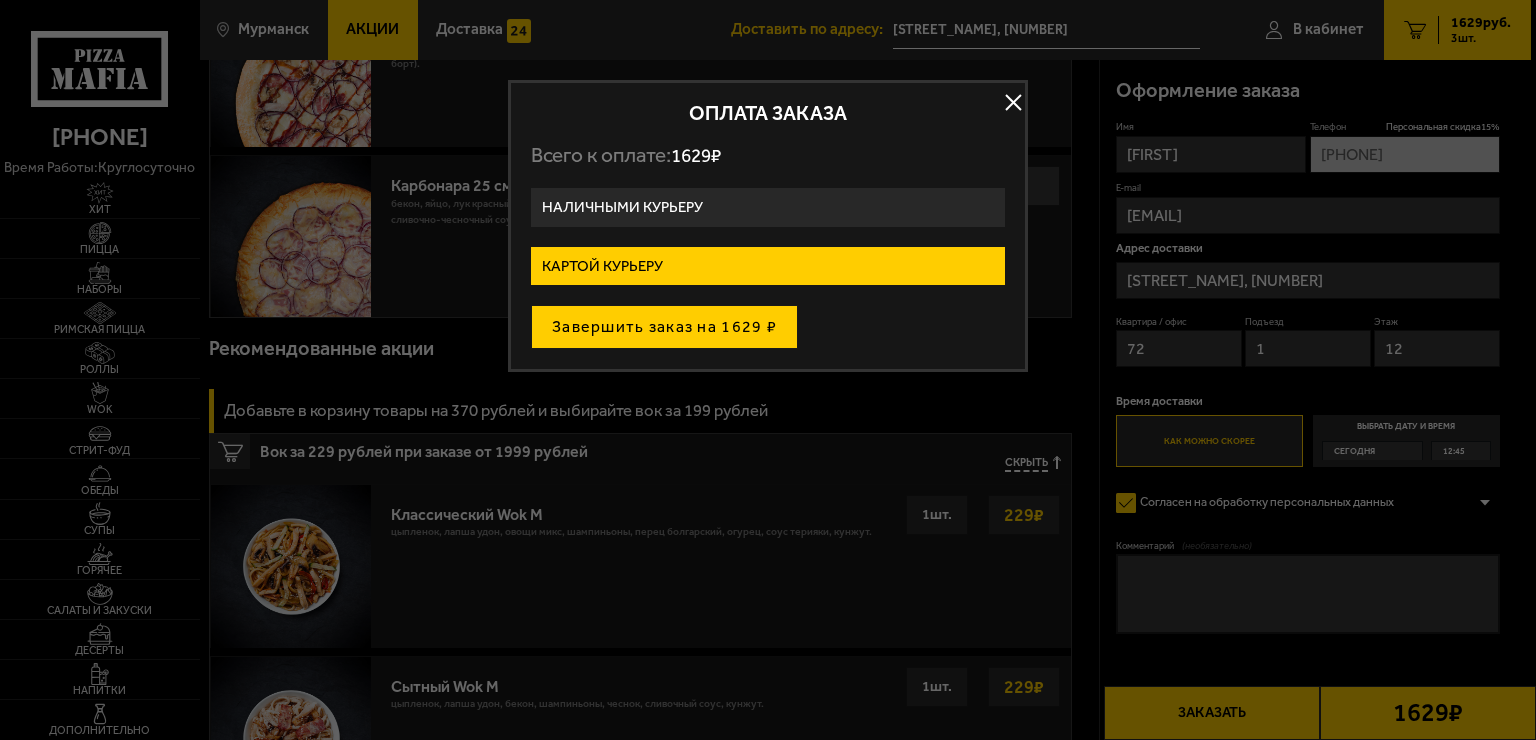 click on "Завершить заказ на 1629 ₽" at bounding box center (664, 327) 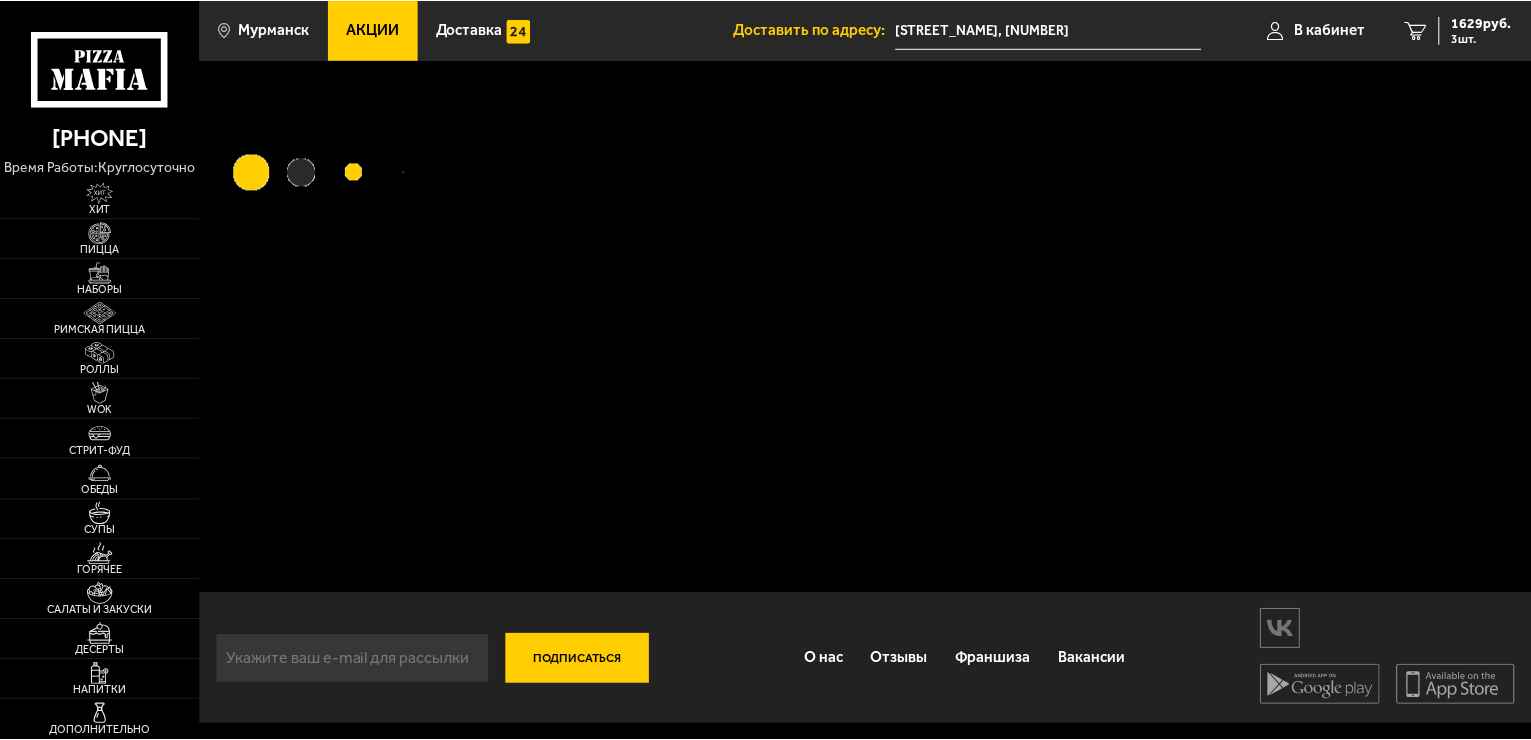scroll, scrollTop: 0, scrollLeft: 0, axis: both 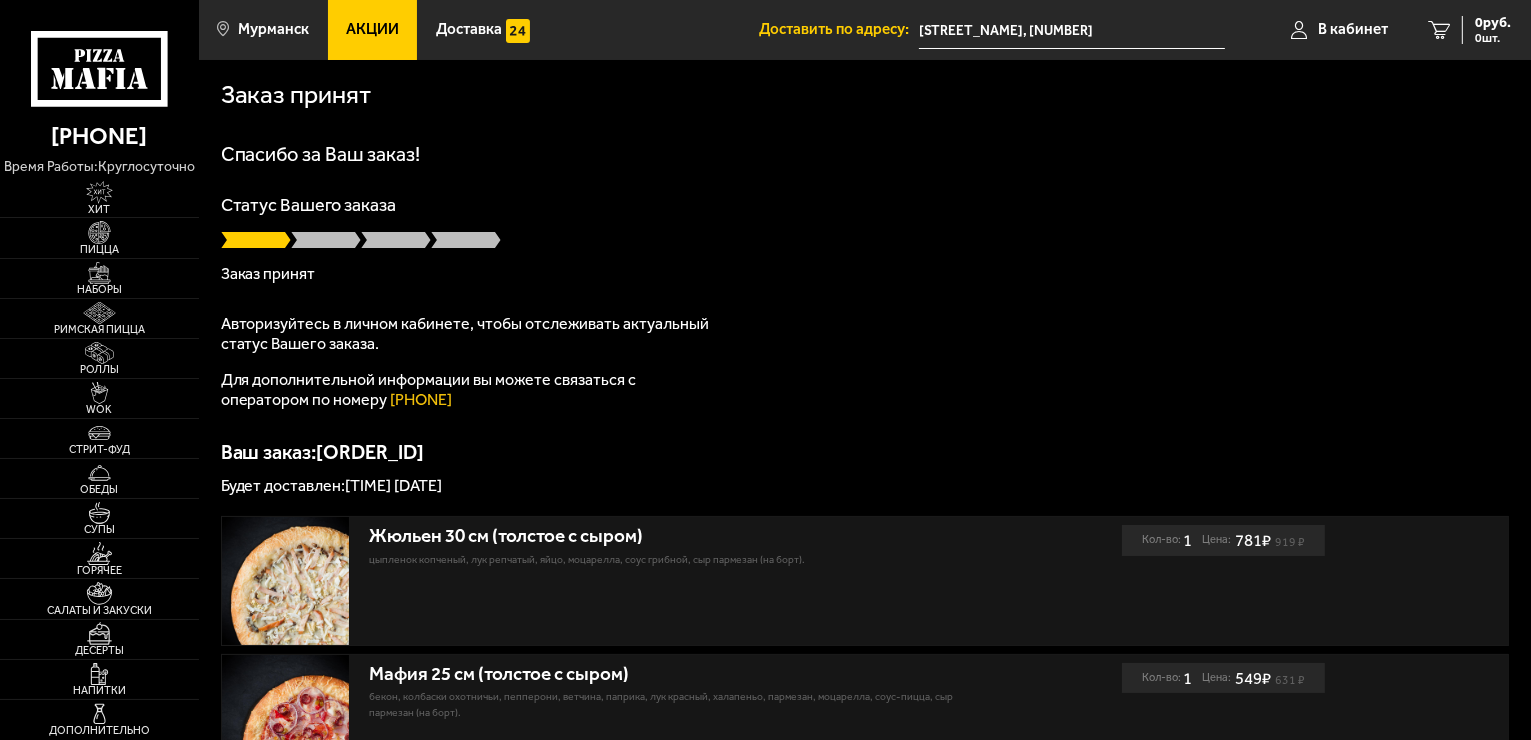 drag, startPoint x: 578, startPoint y: 256, endPoint x: 653, endPoint y: 406, distance: 167.7051 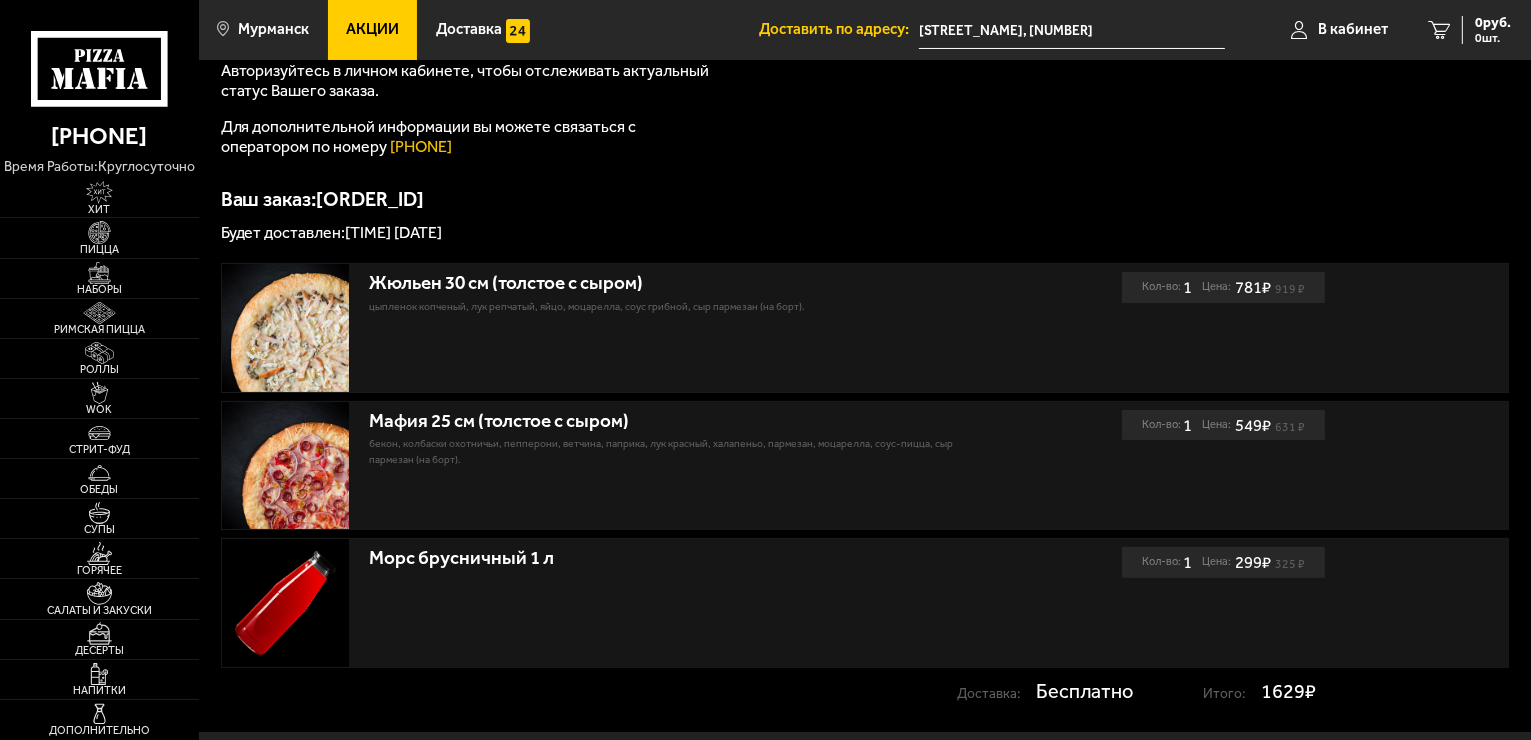 scroll, scrollTop: 392, scrollLeft: 0, axis: vertical 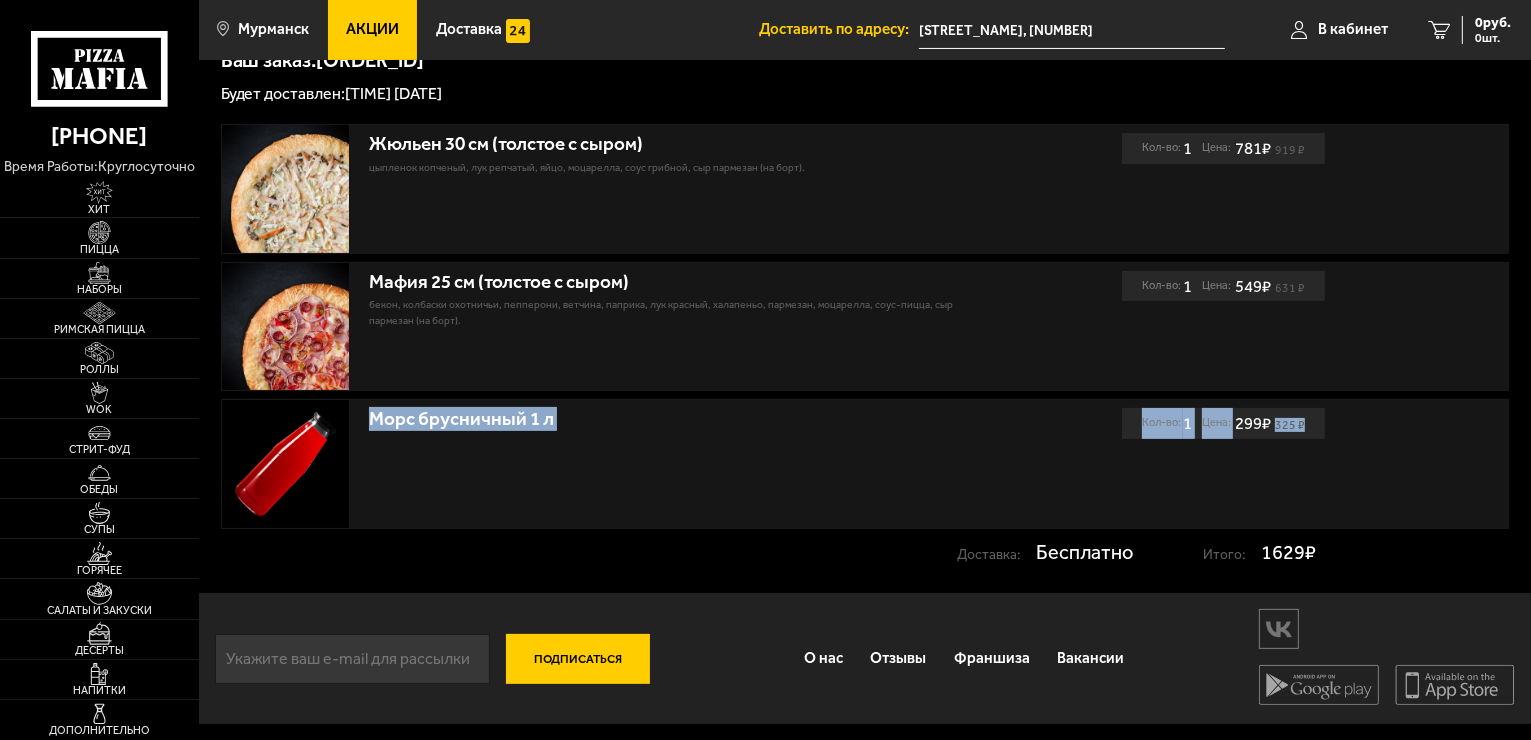 drag, startPoint x: 375, startPoint y: 412, endPoint x: 1372, endPoint y: 480, distance: 999.3163 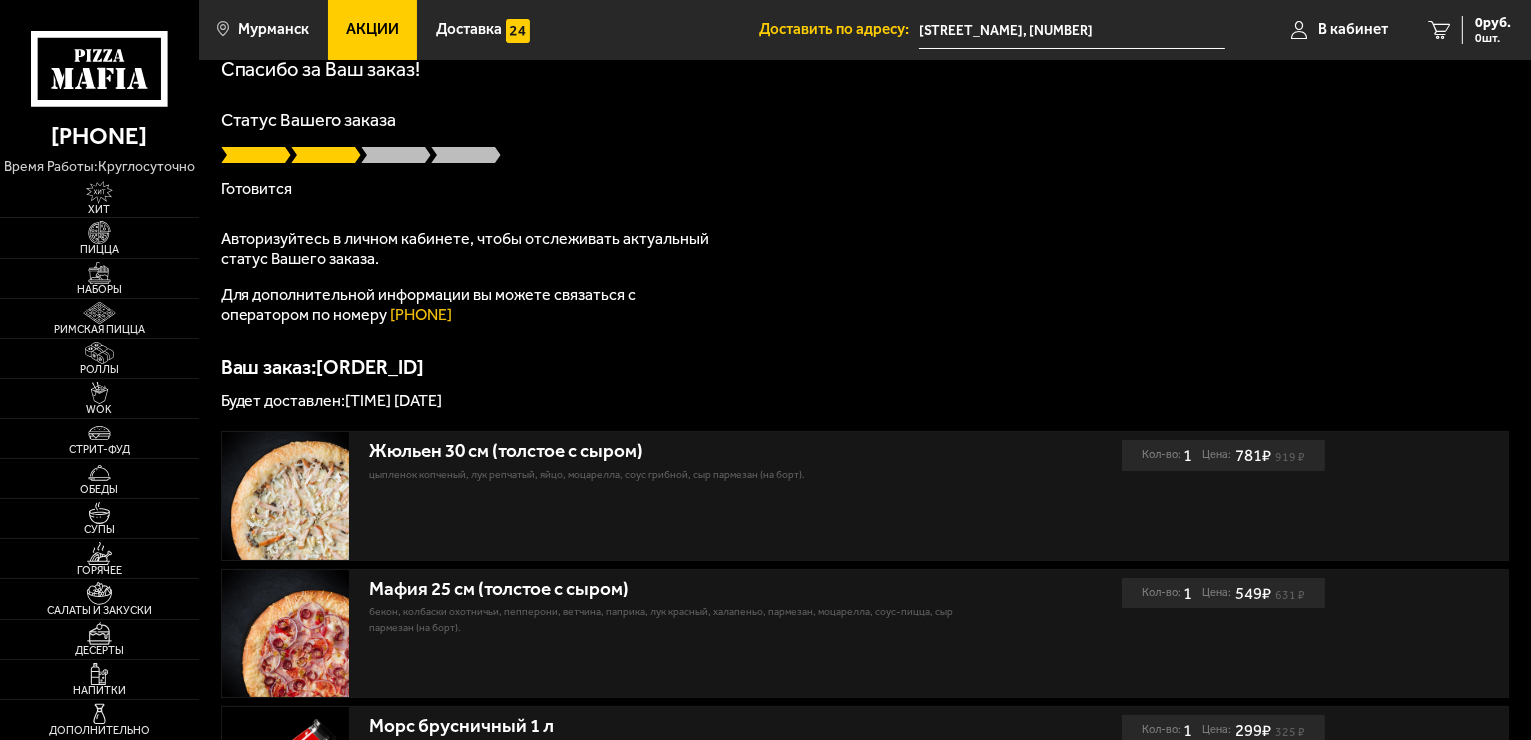 scroll, scrollTop: 0, scrollLeft: 0, axis: both 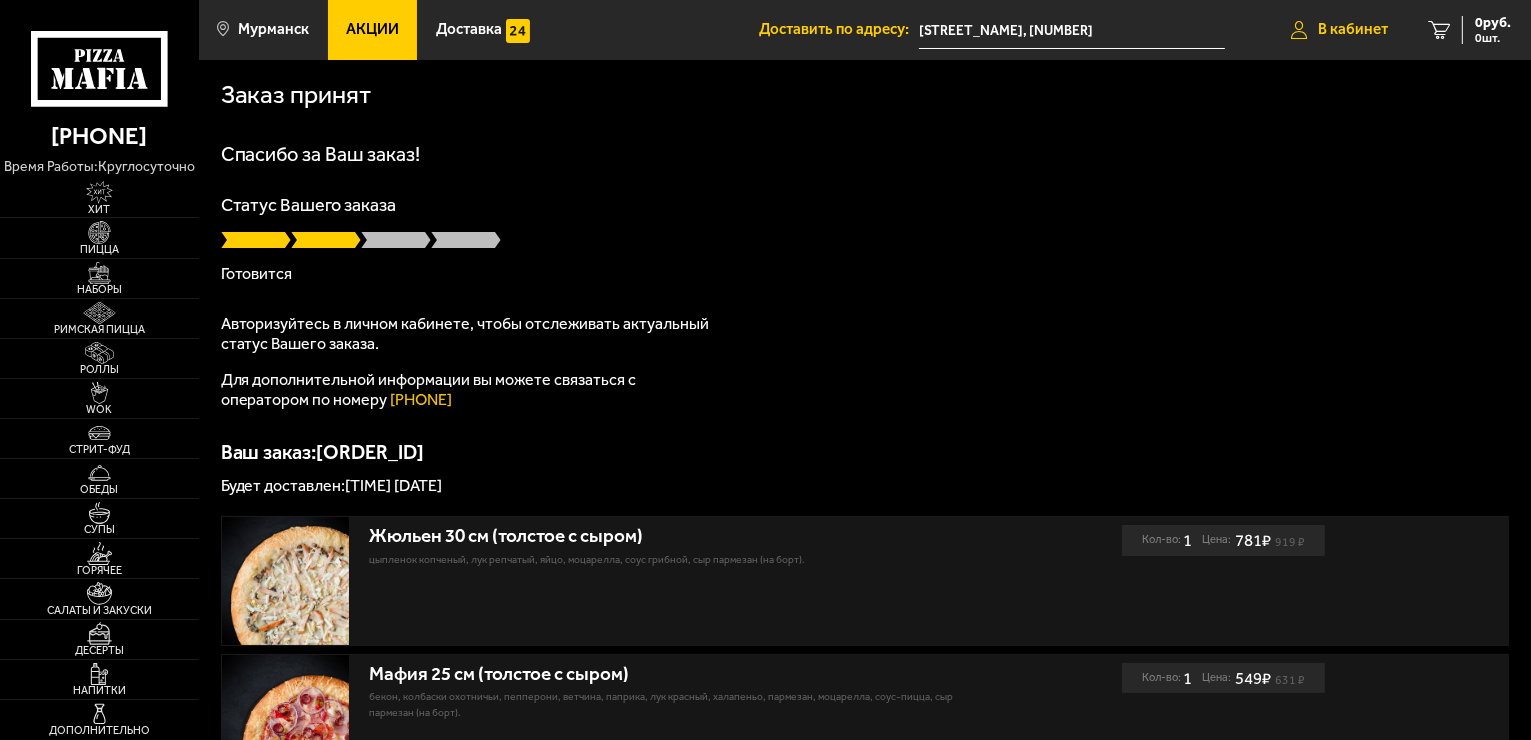 click on "В кабинет" at bounding box center [1353, 29] 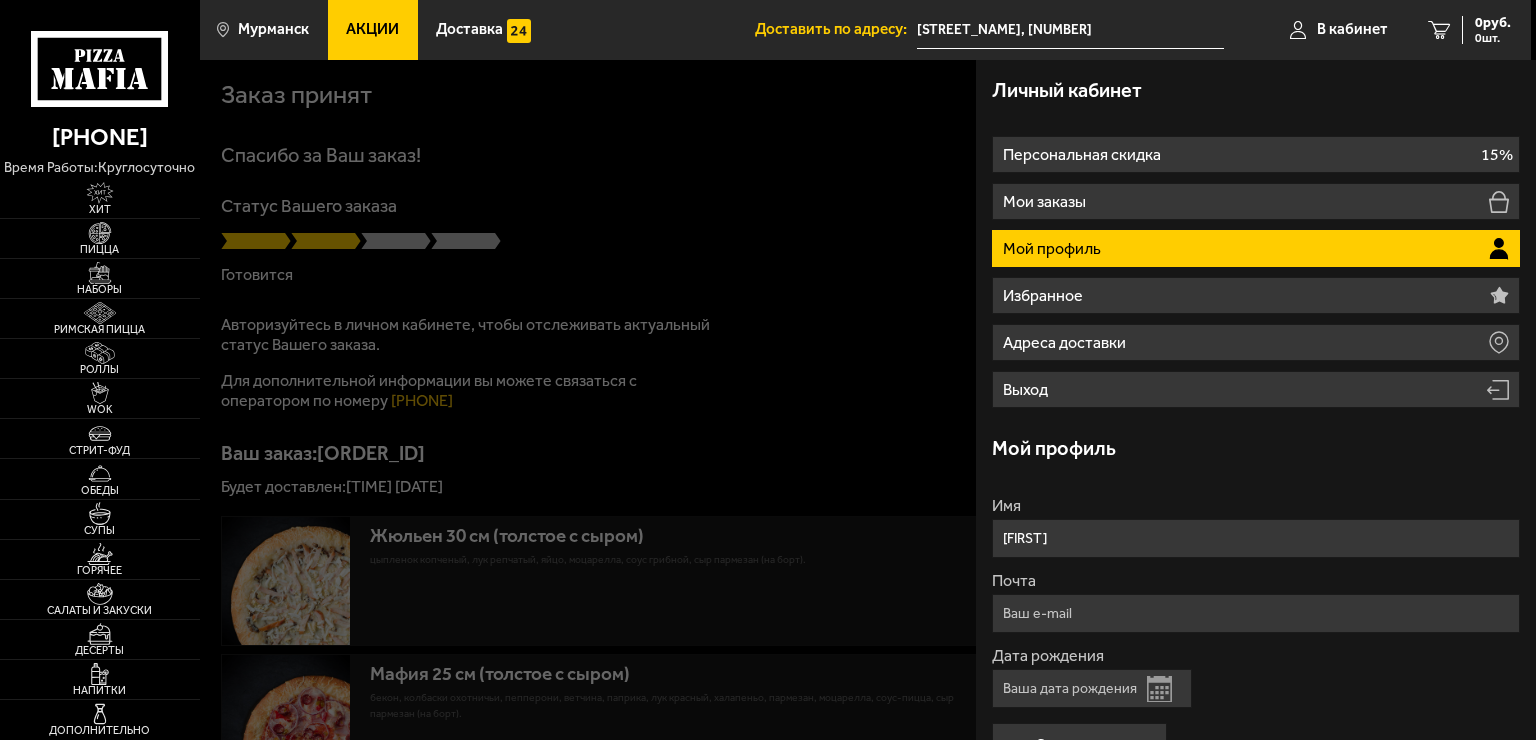 click on "Мой профиль" at bounding box center (1256, 248) 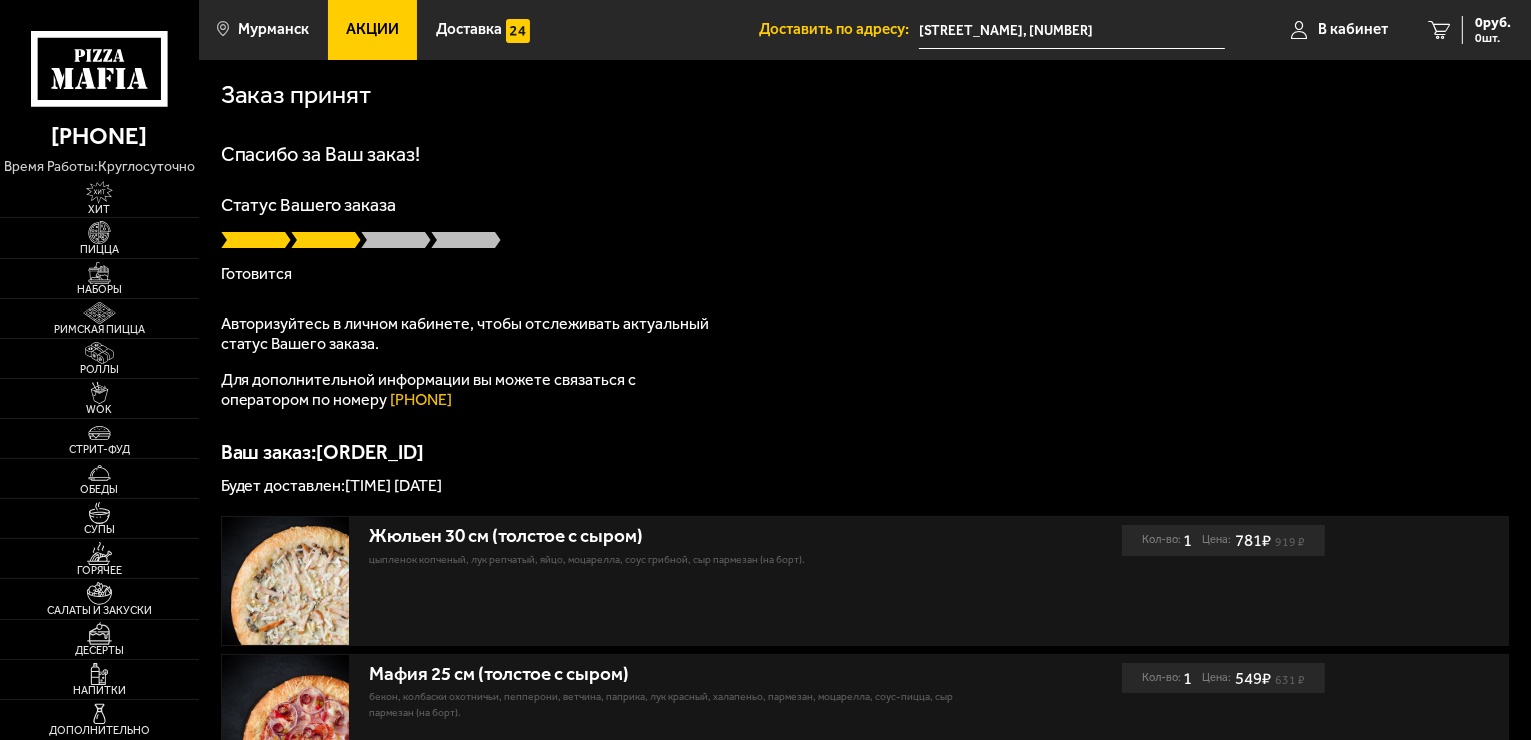 click on "Статус Вашего заказа Готовится" at bounding box center [865, 239] 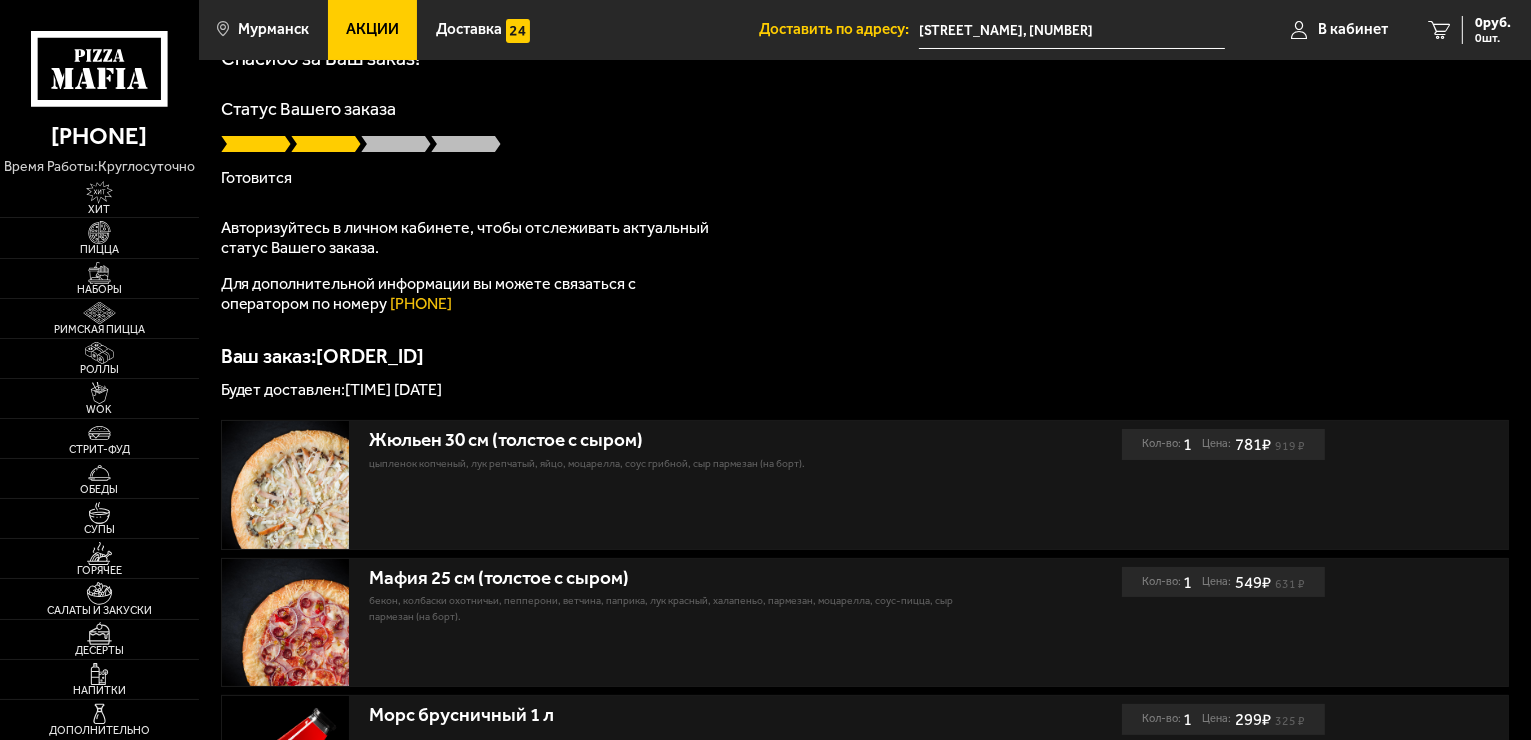 scroll, scrollTop: 392, scrollLeft: 0, axis: vertical 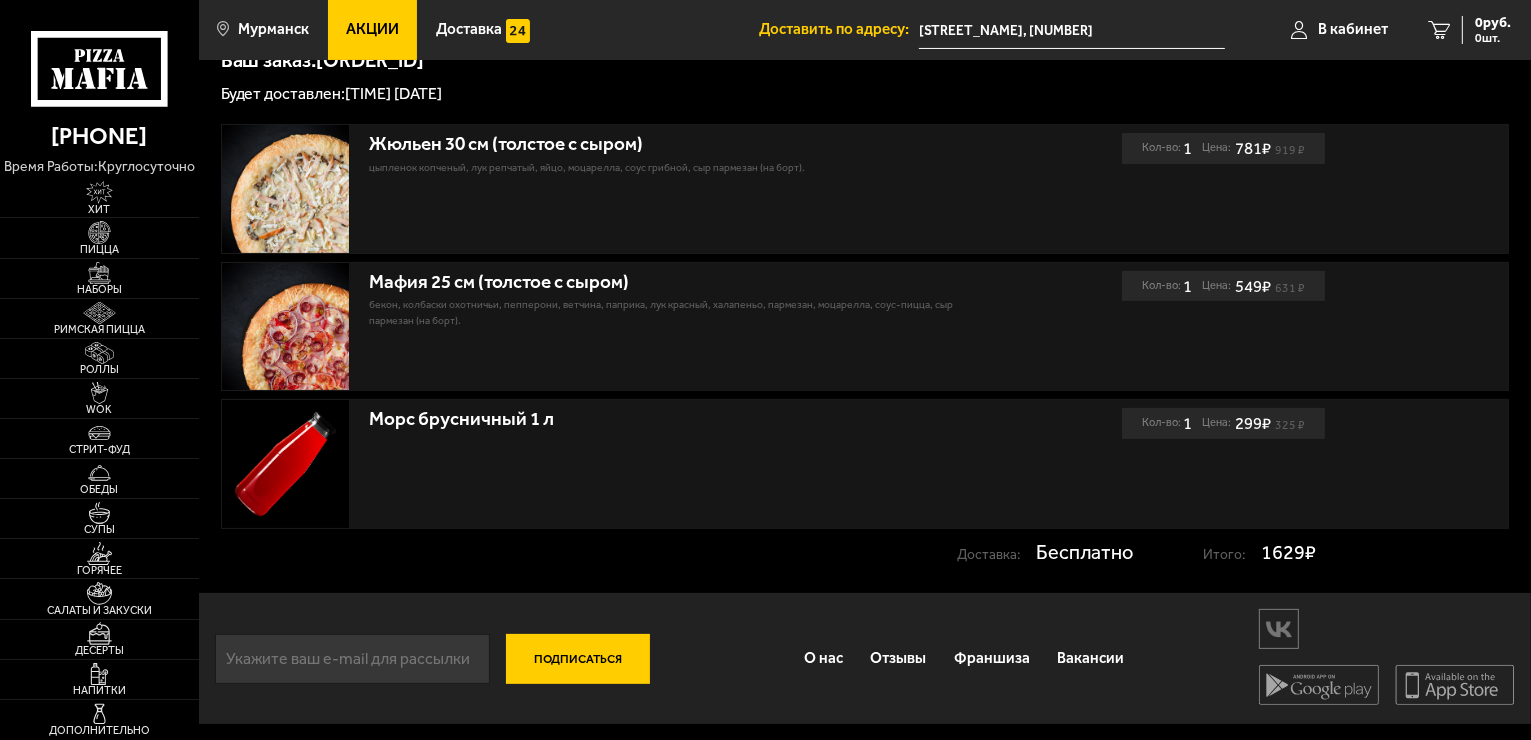 click on "Кол-во:  1" at bounding box center [1167, 423] 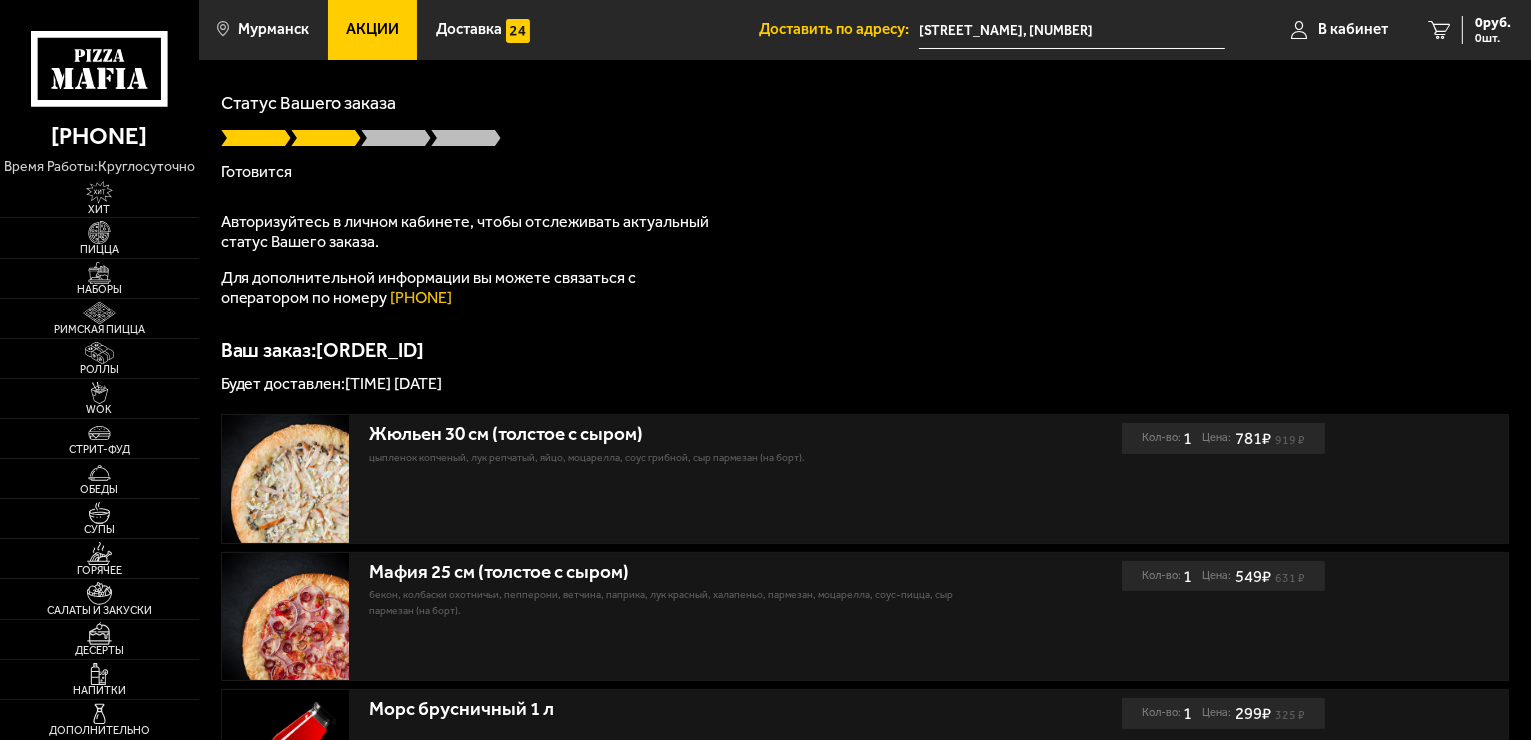 scroll, scrollTop: 392, scrollLeft: 0, axis: vertical 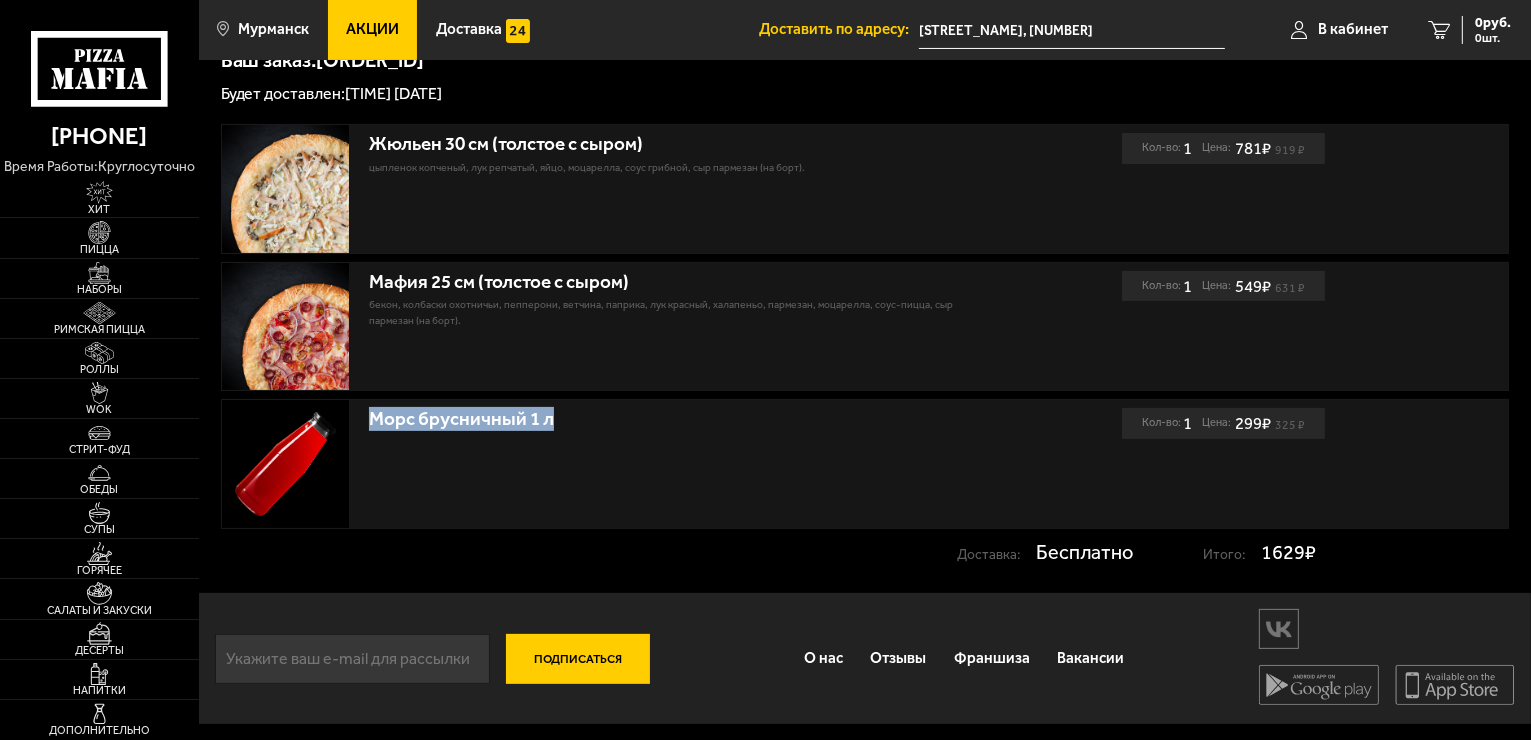 drag, startPoint x: 372, startPoint y: 416, endPoint x: 550, endPoint y: 444, distance: 180.1888 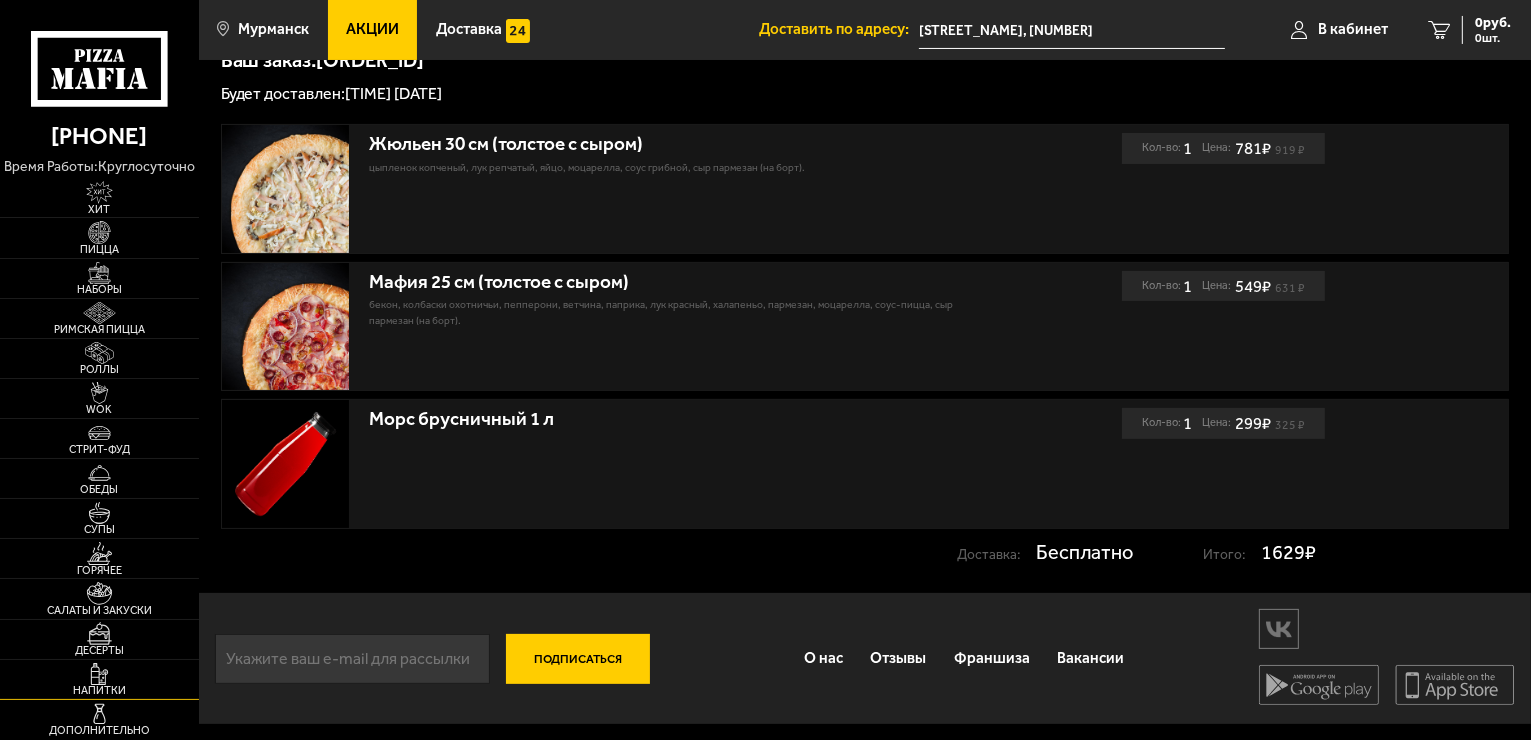 click on "Напитки" at bounding box center (99, 679) 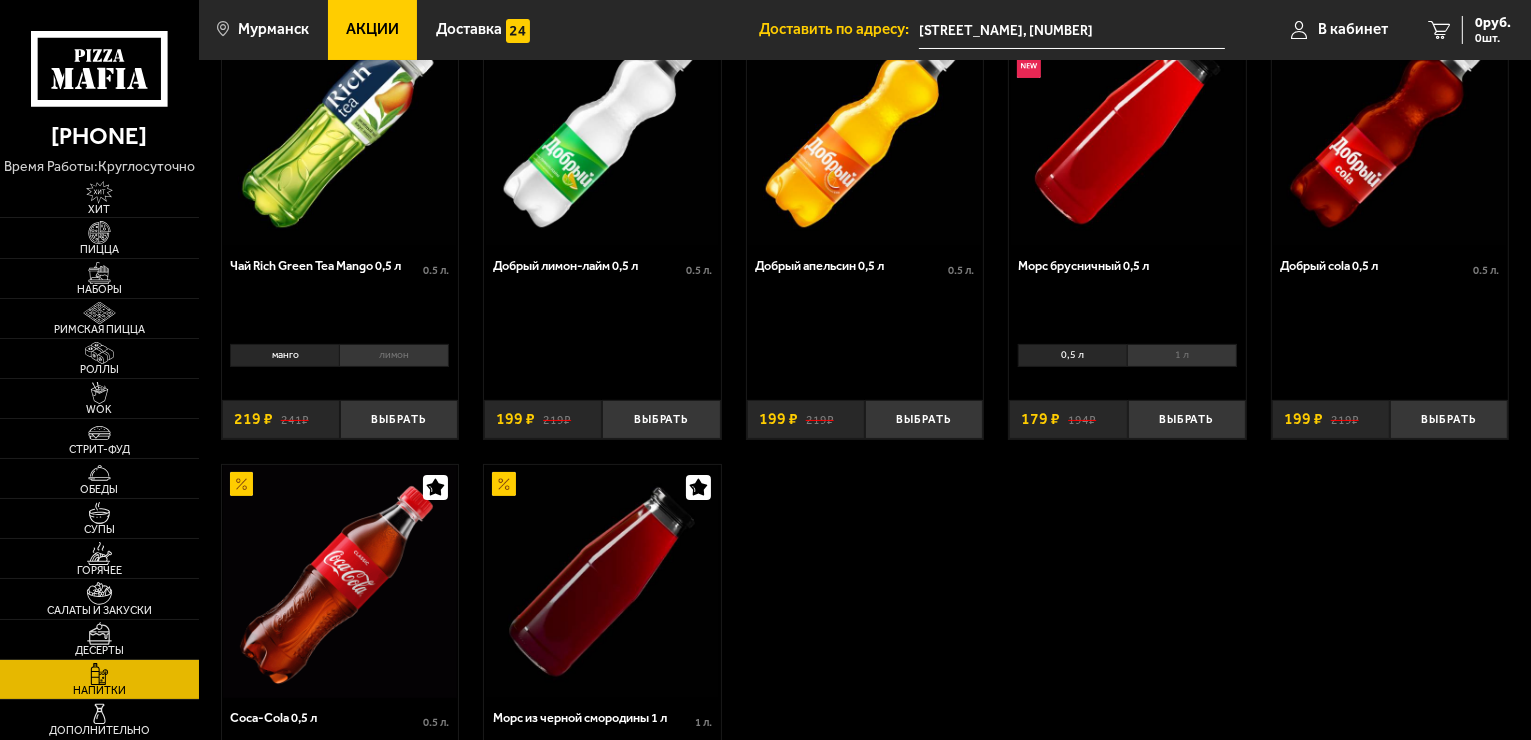 scroll, scrollTop: 0, scrollLeft: 0, axis: both 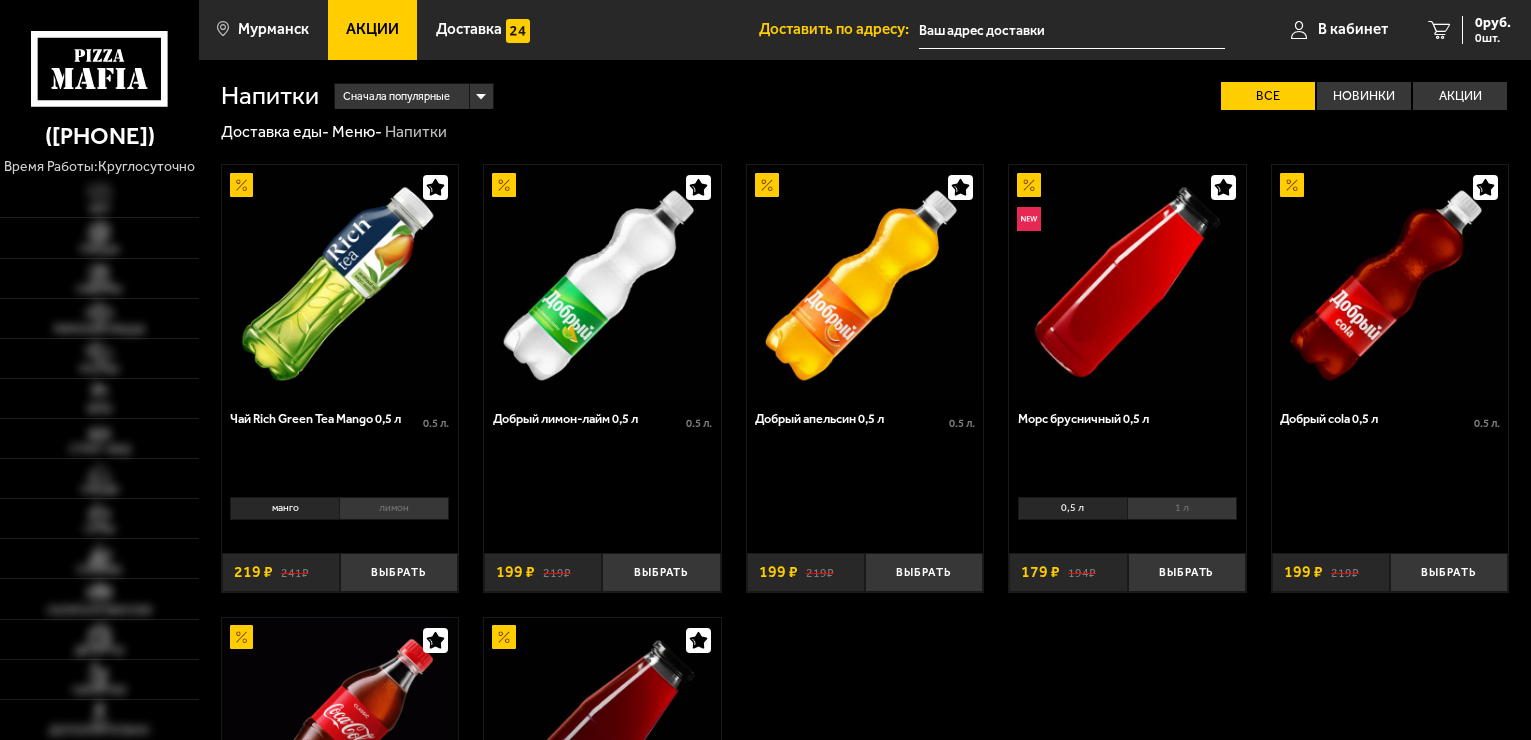 type on "[STREET], [NUMBER]" 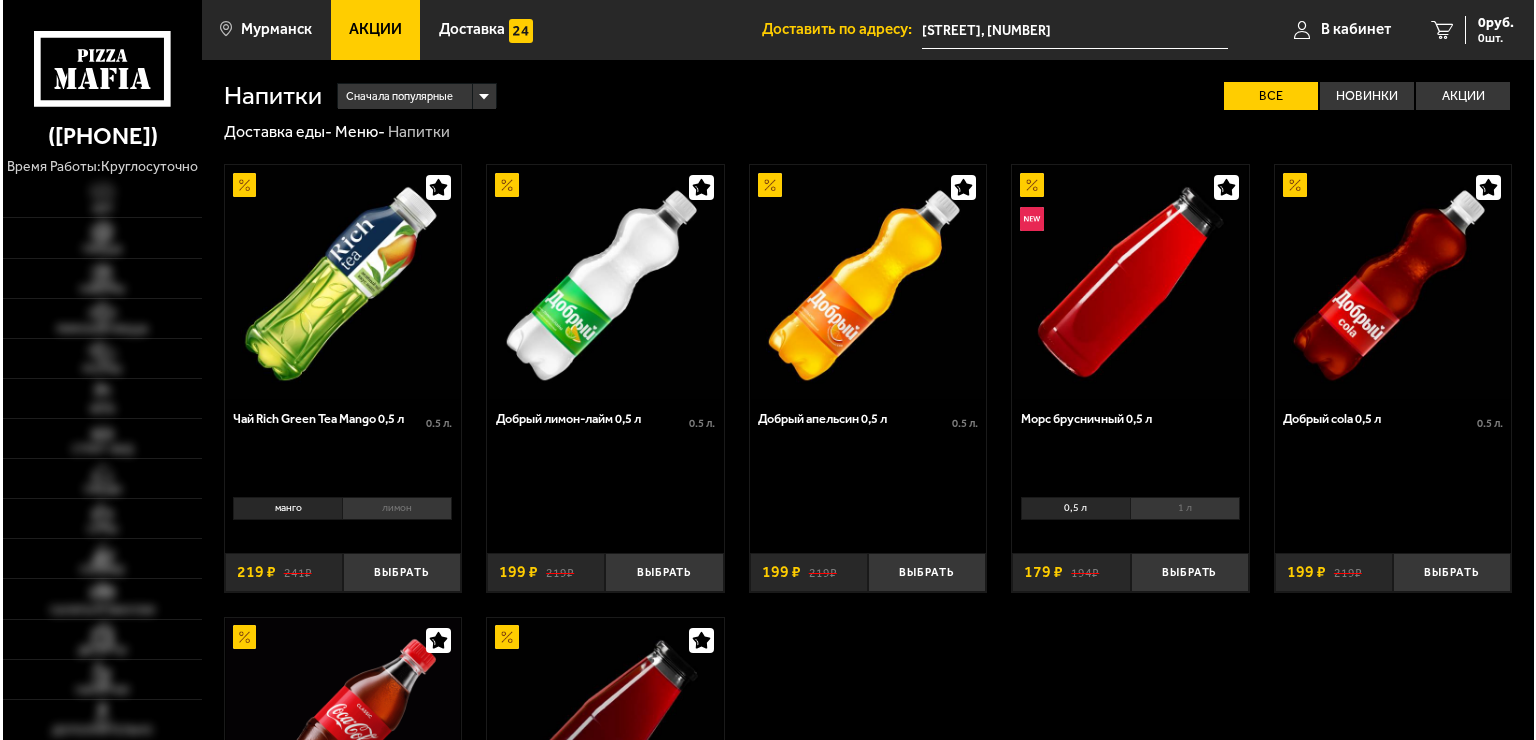 scroll, scrollTop: 0, scrollLeft: 0, axis: both 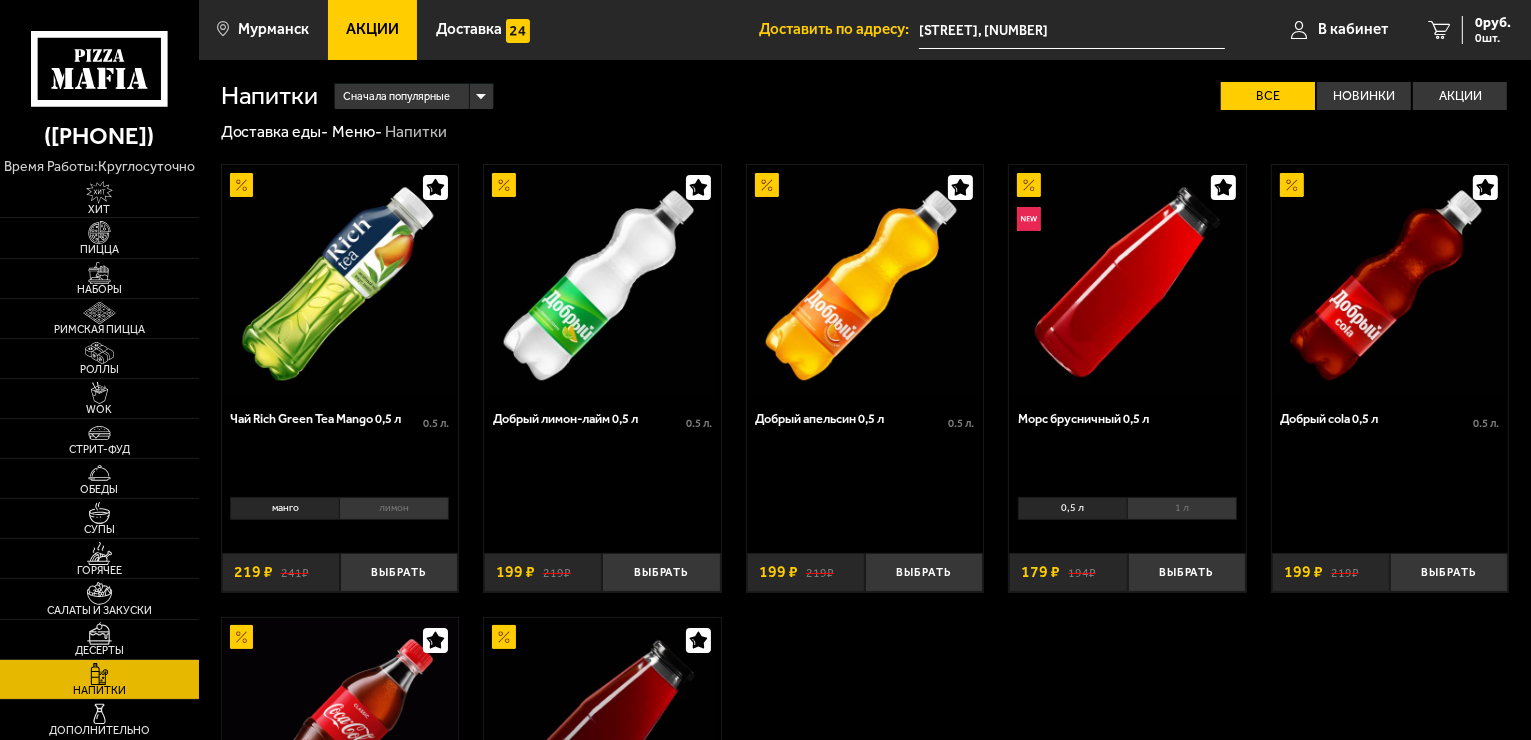 click on "[STREET], [NUMBER]" at bounding box center [1072, 30] 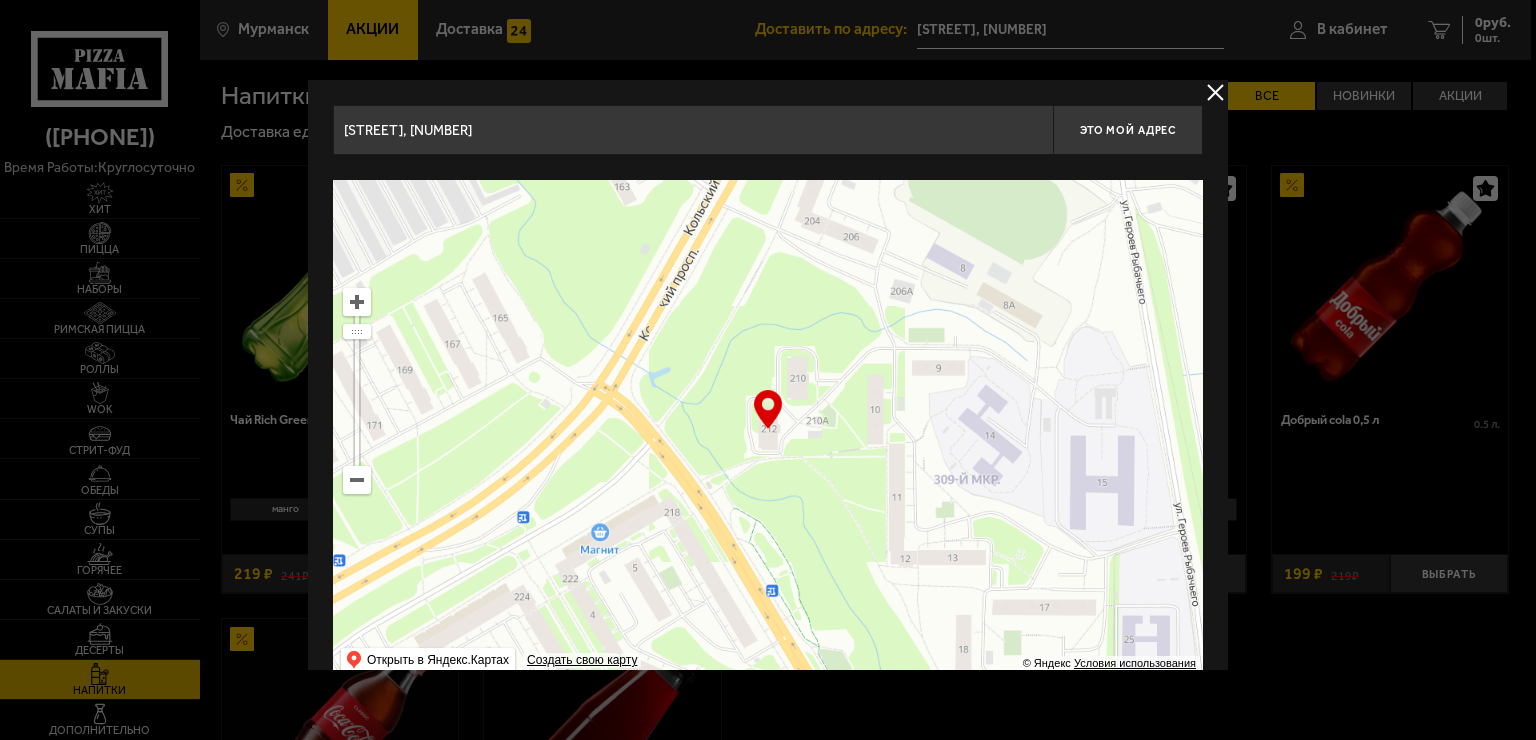 click at bounding box center [1215, 92] 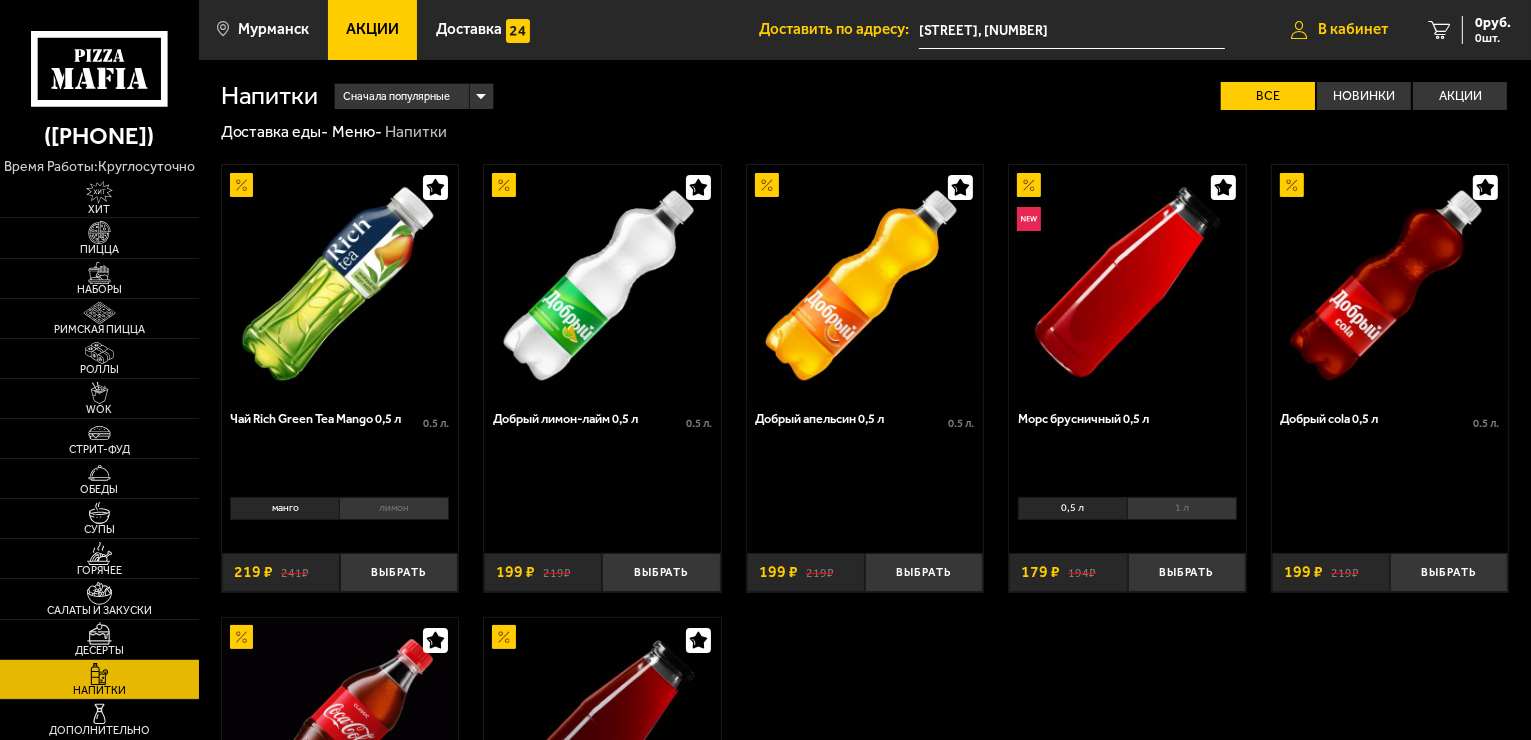 click on "В кабинет" at bounding box center (1353, 29) 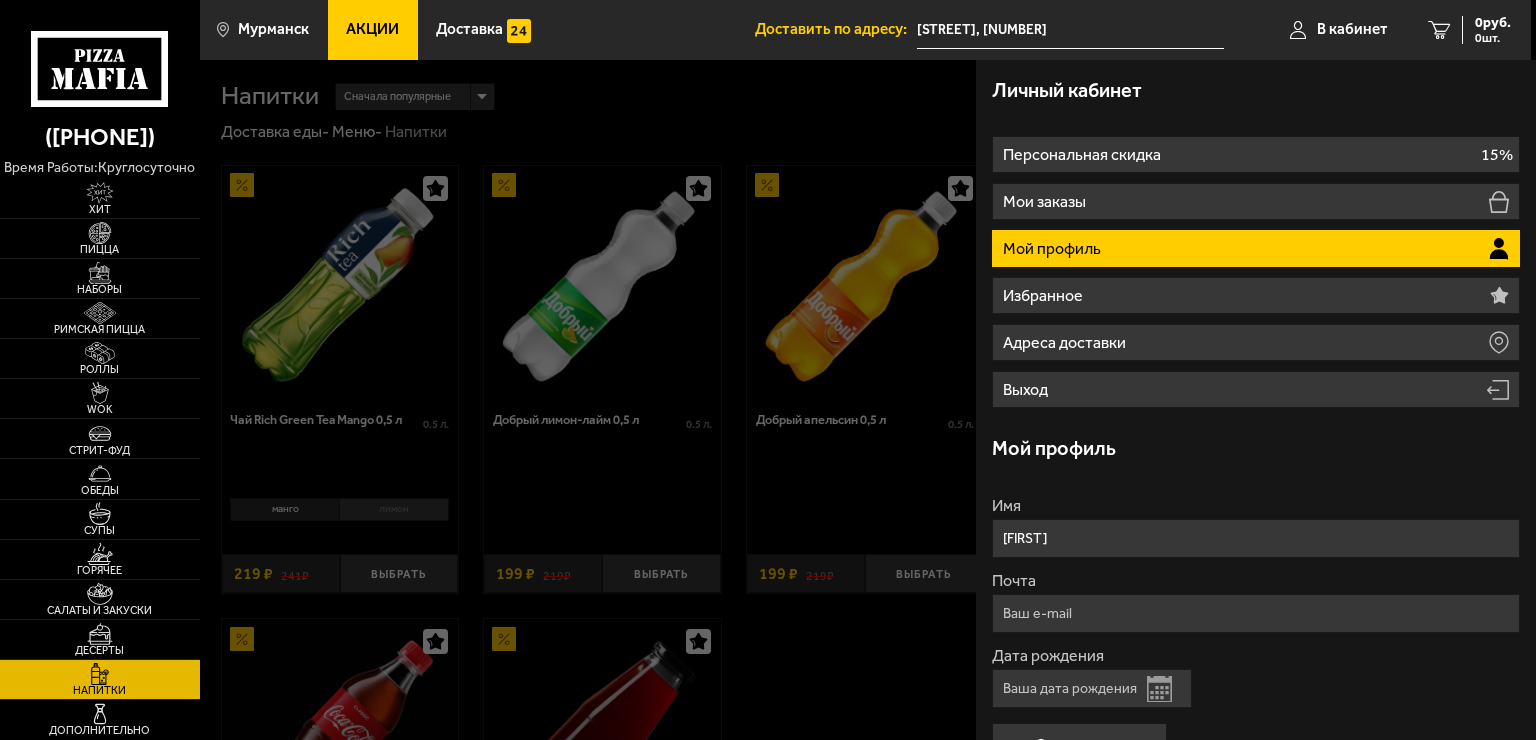 click on "Мой профиль" at bounding box center (1256, 248) 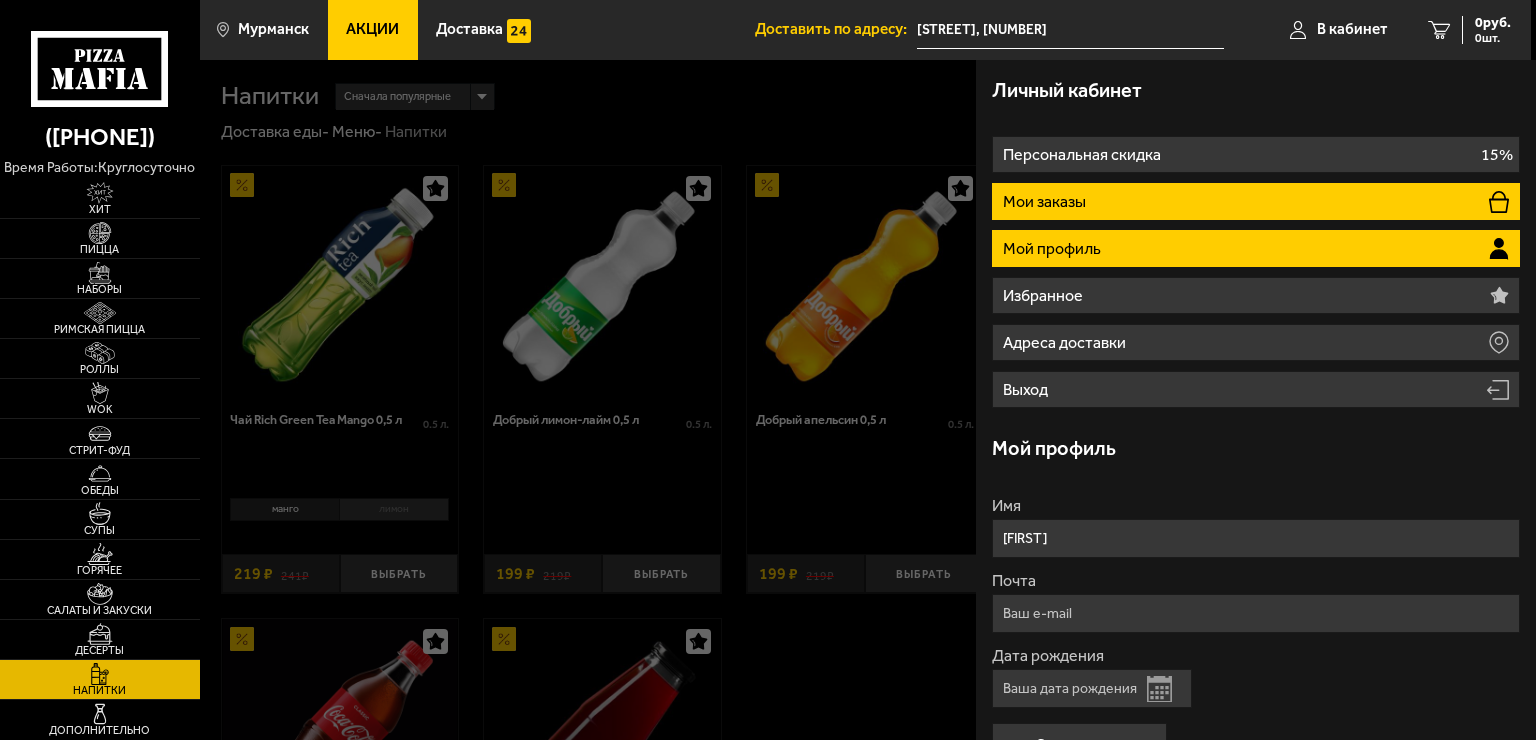 click on "Мои заказы" at bounding box center (1256, 201) 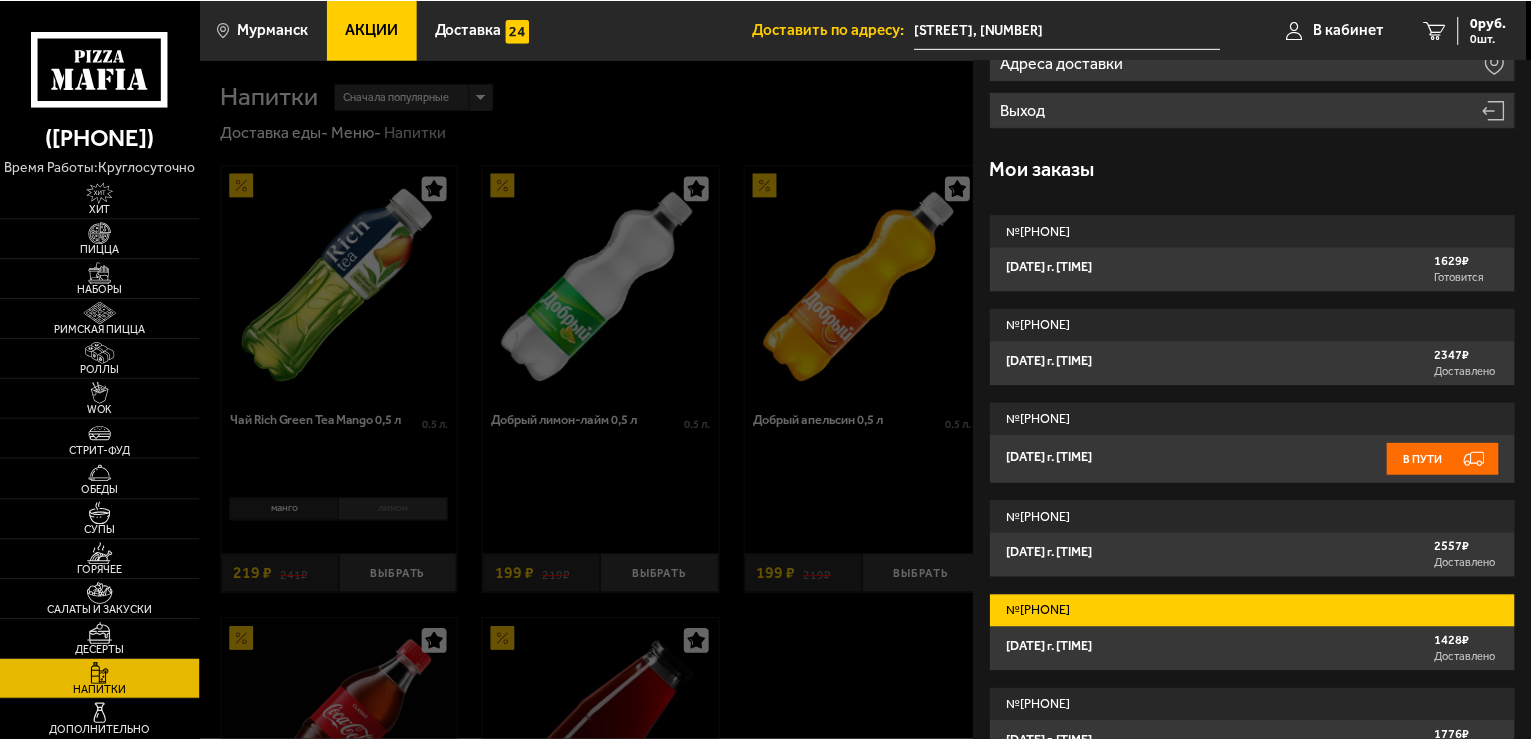 scroll, scrollTop: 400, scrollLeft: 0, axis: vertical 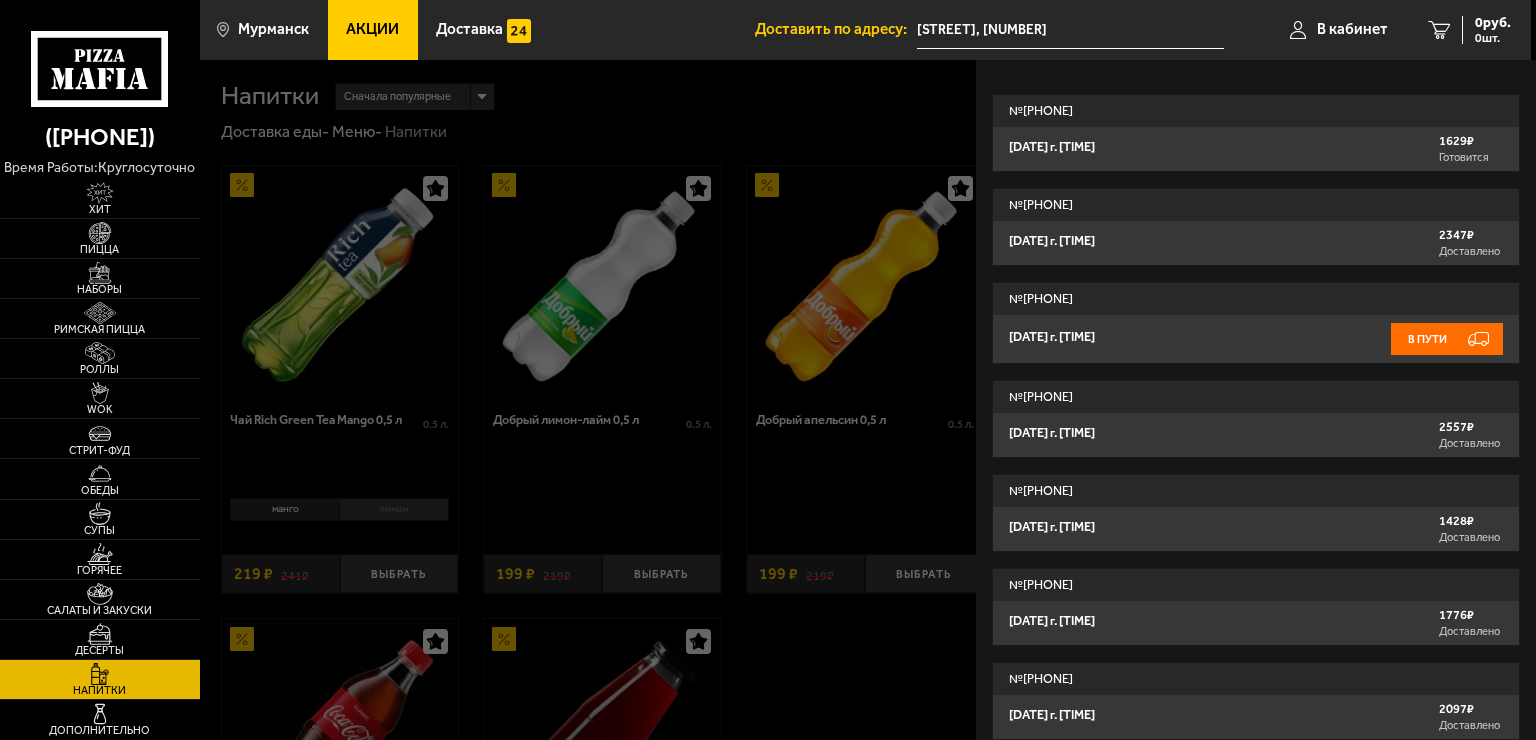 click on "В пути" at bounding box center [1447, 339] 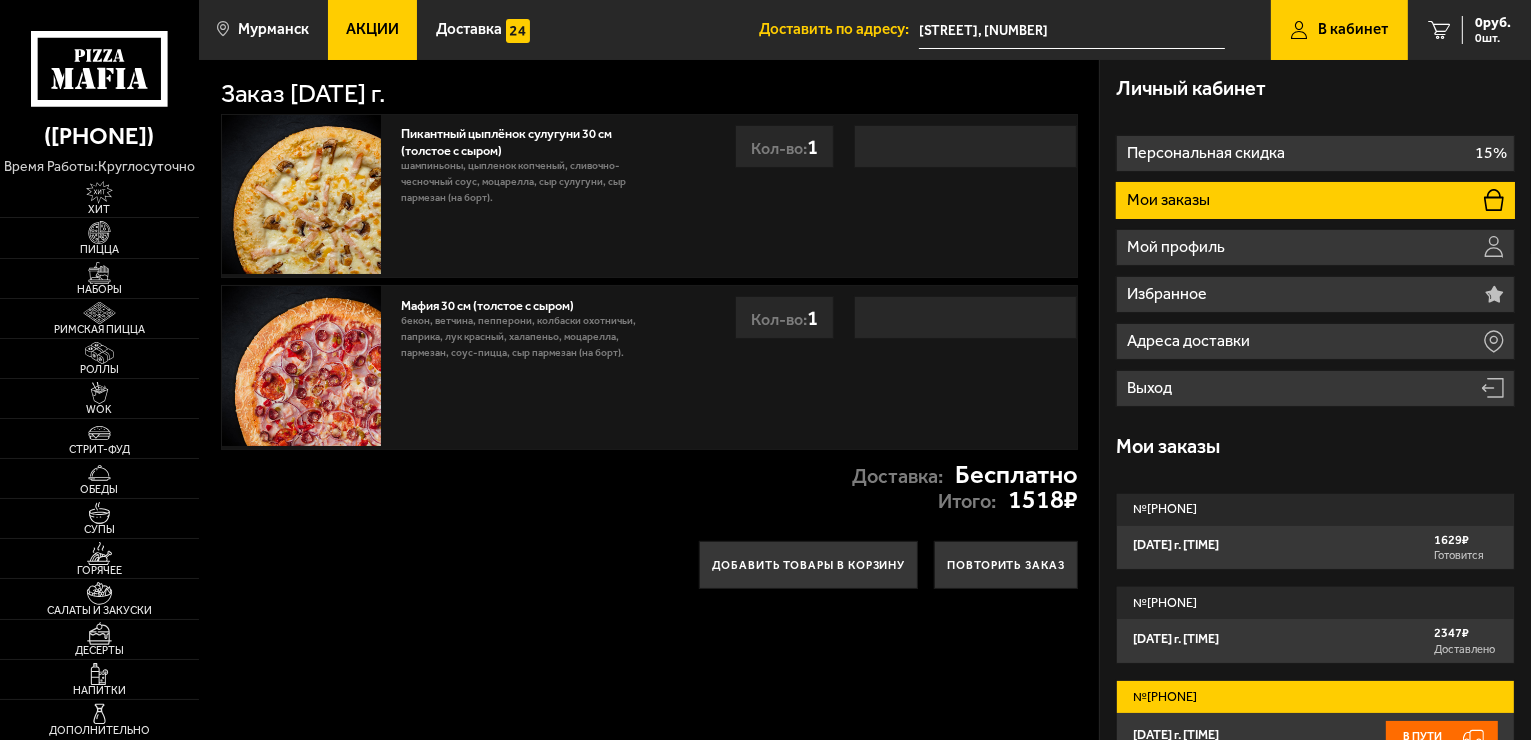 scroll, scrollTop: 0, scrollLeft: 0, axis: both 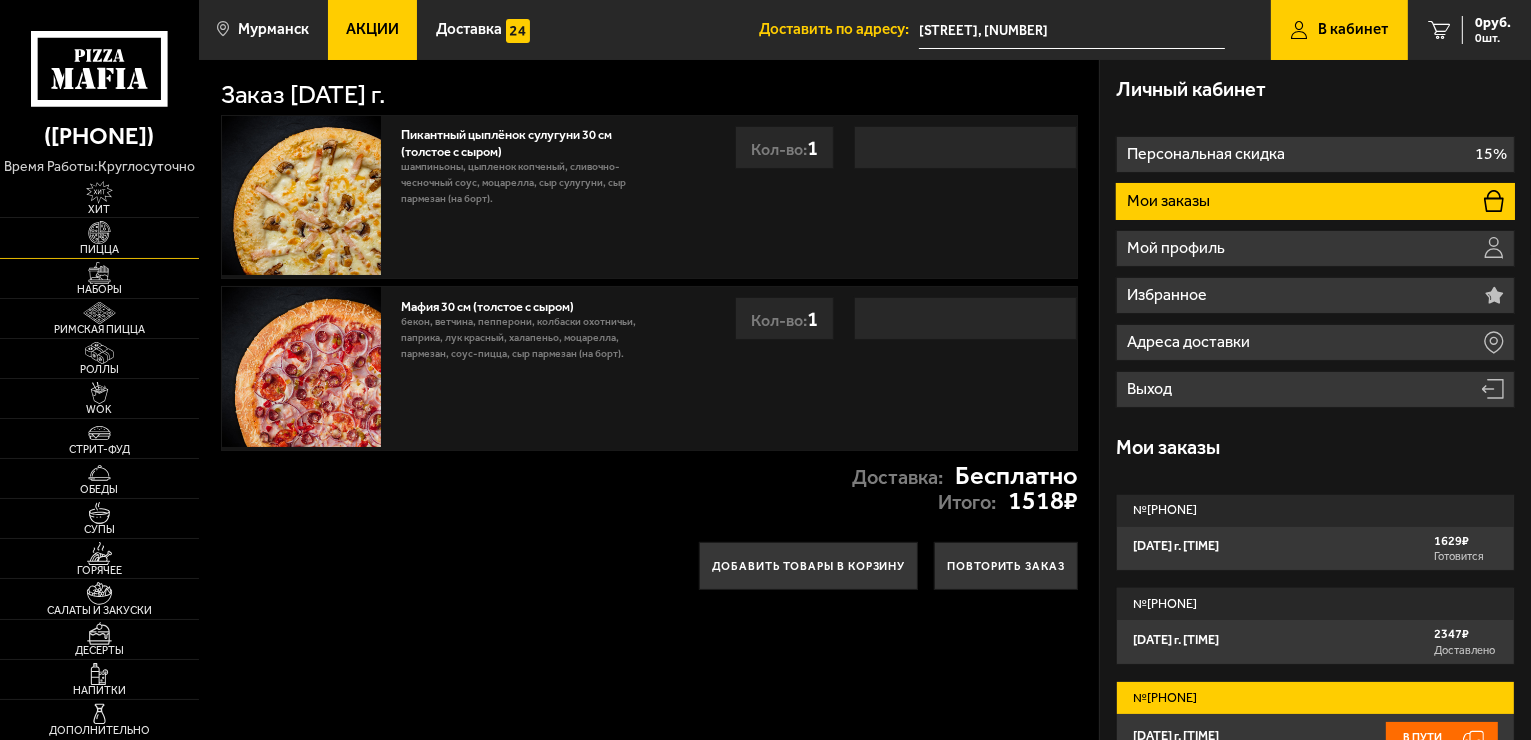 click on "Пицца" at bounding box center (99, 249) 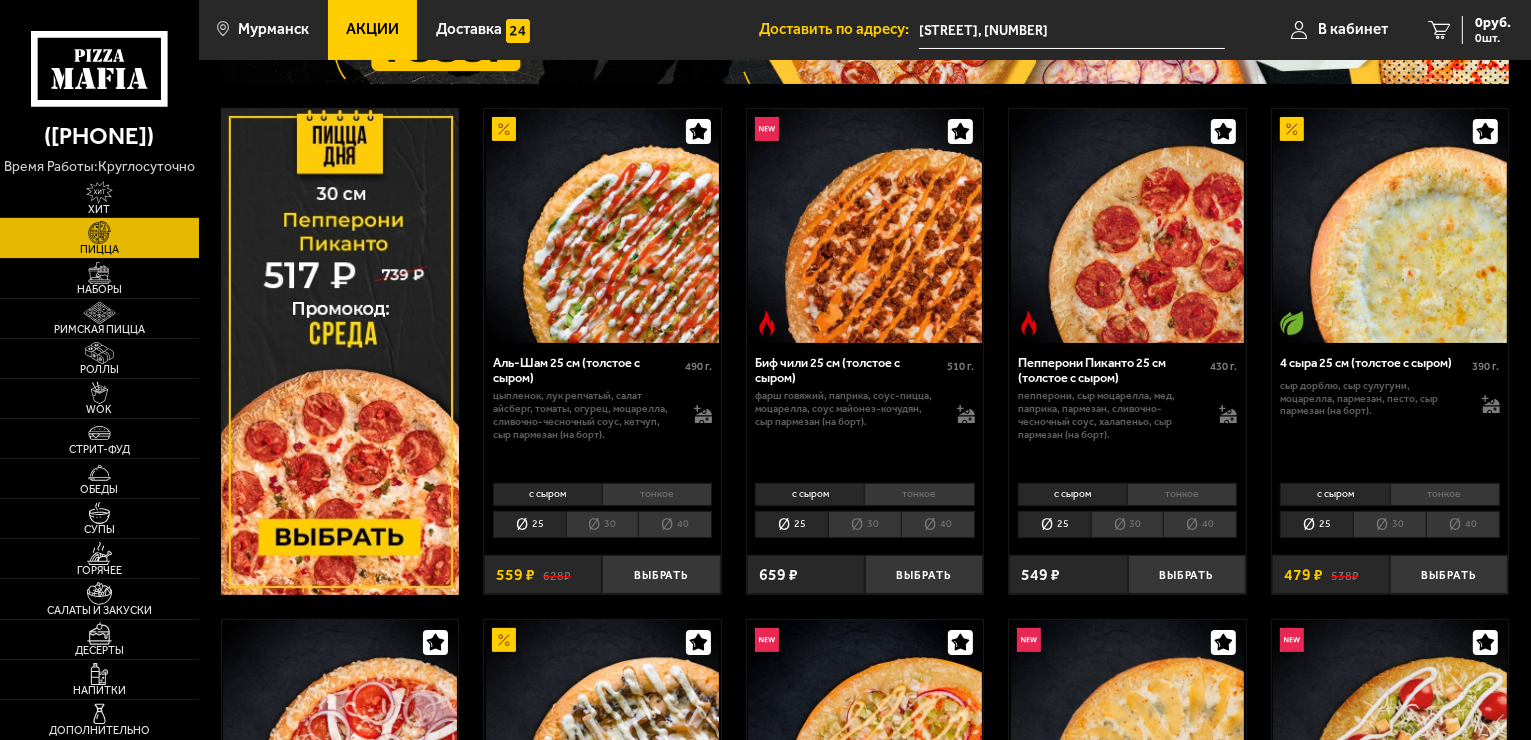 scroll, scrollTop: 300, scrollLeft: 0, axis: vertical 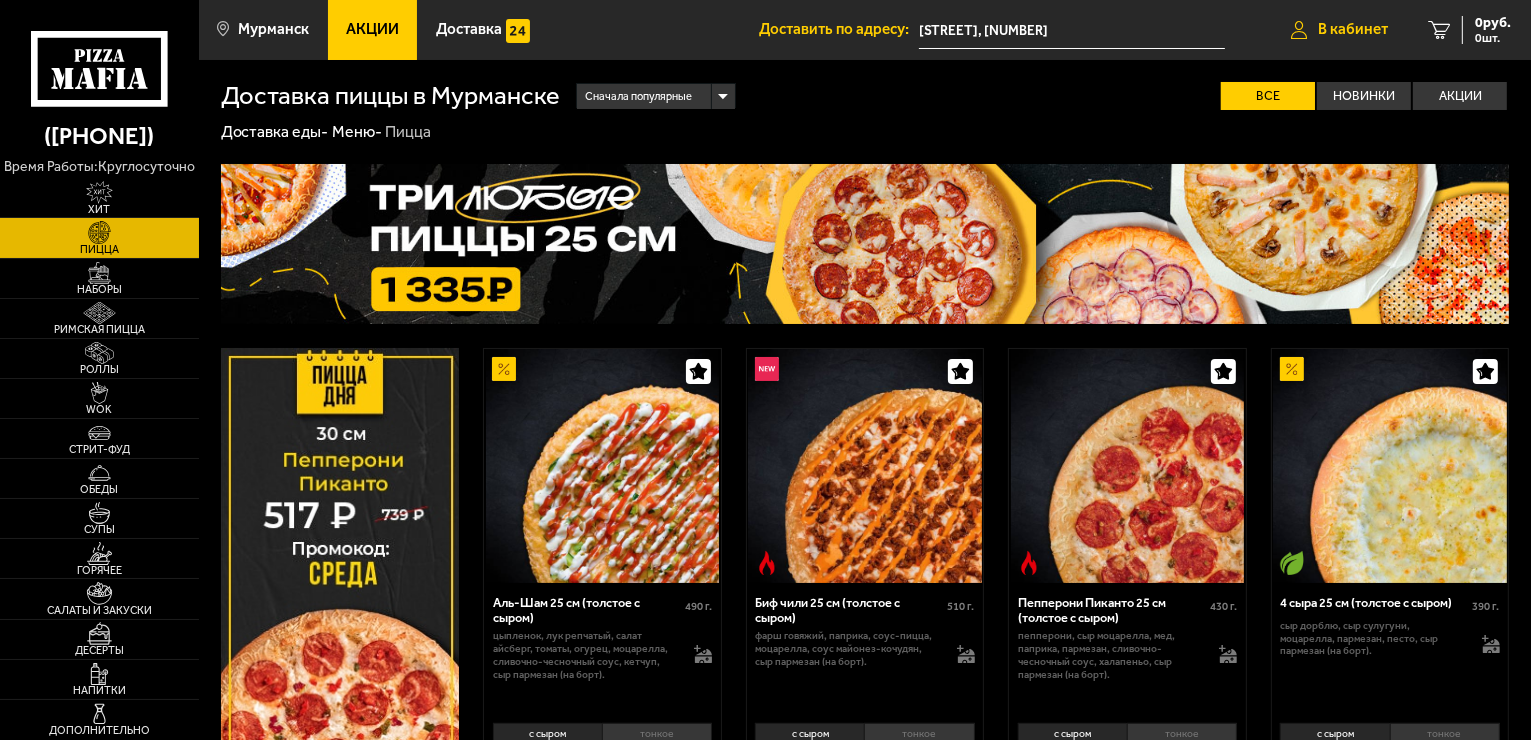 click on "В кабинет" at bounding box center [1353, 29] 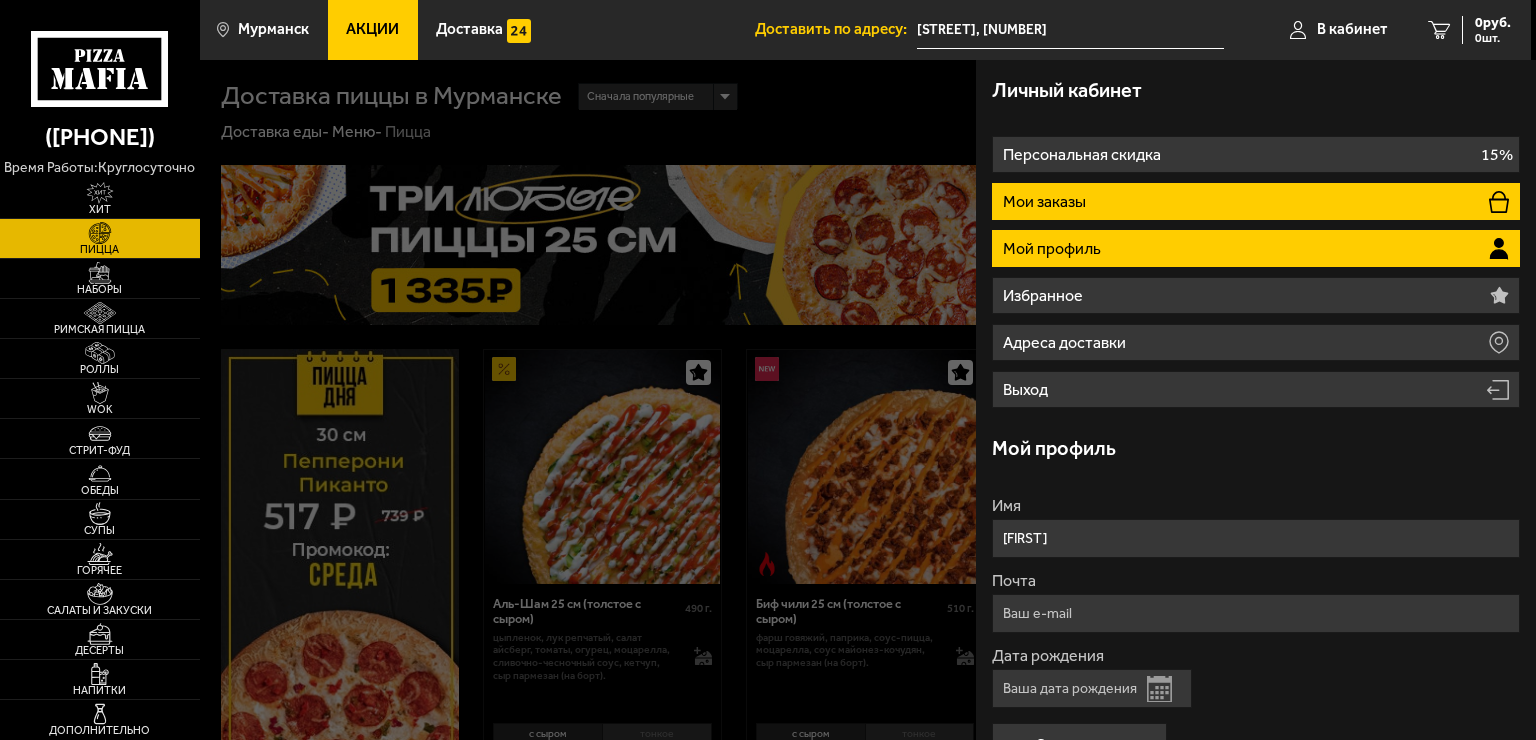 click on "Мои заказы" at bounding box center [1256, 201] 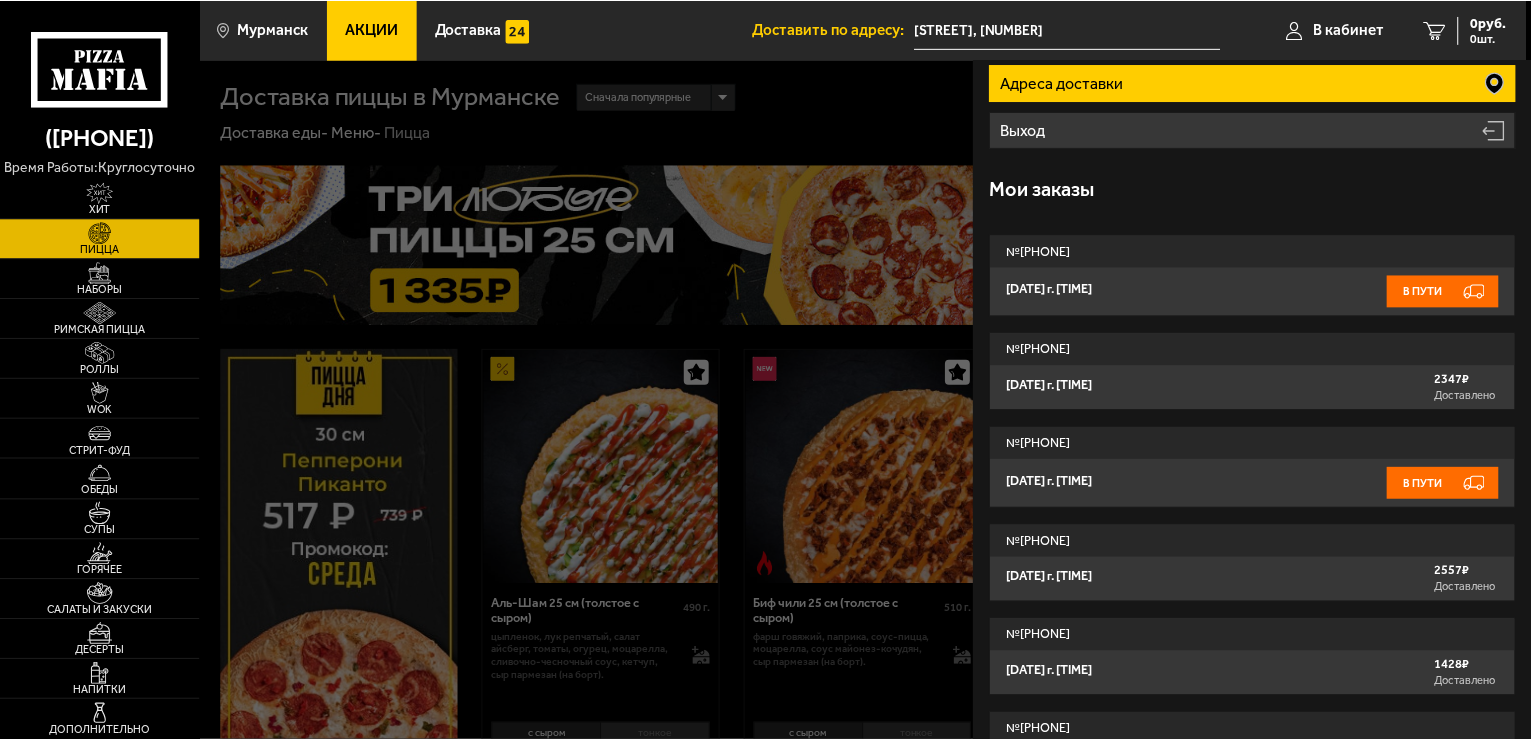 scroll, scrollTop: 300, scrollLeft: 0, axis: vertical 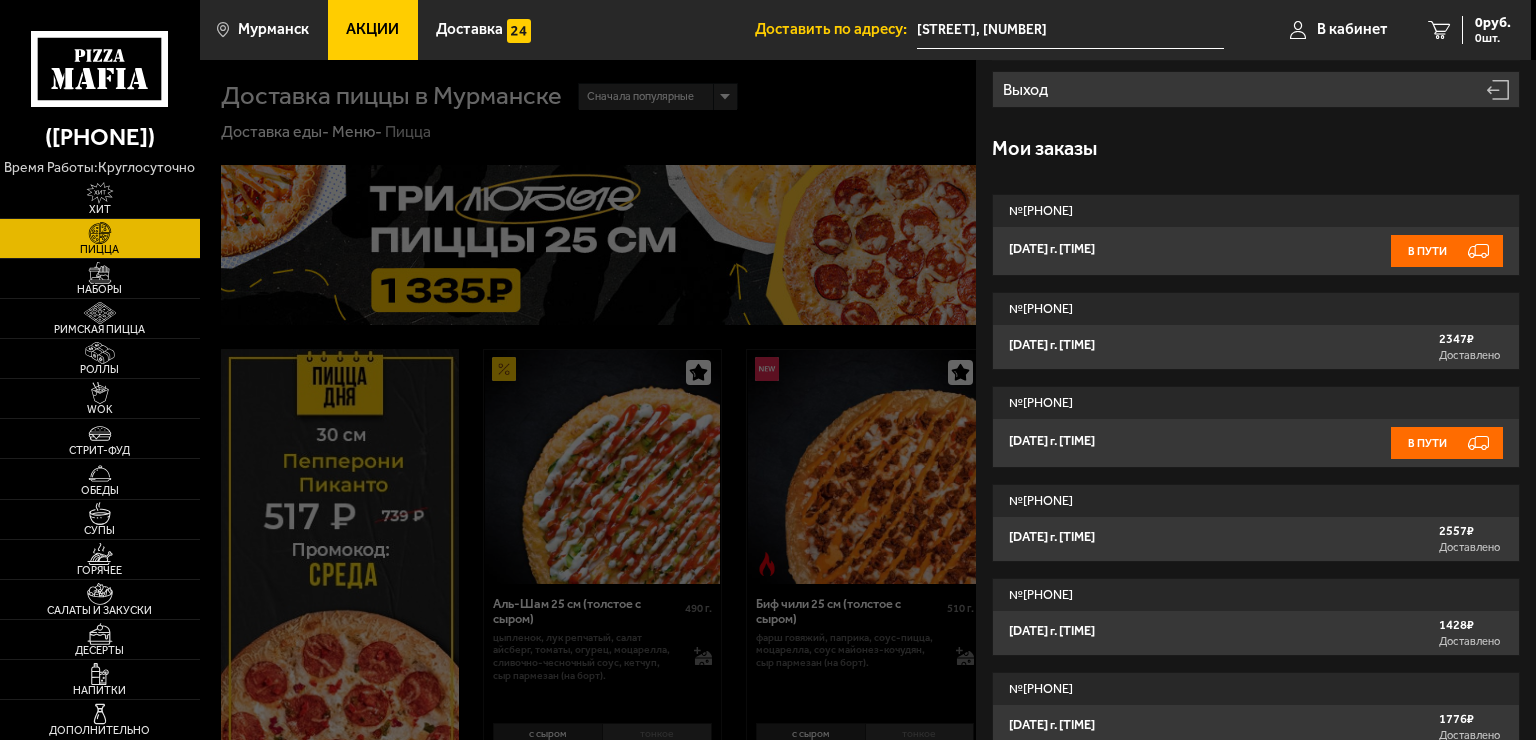 click at bounding box center (968, 430) 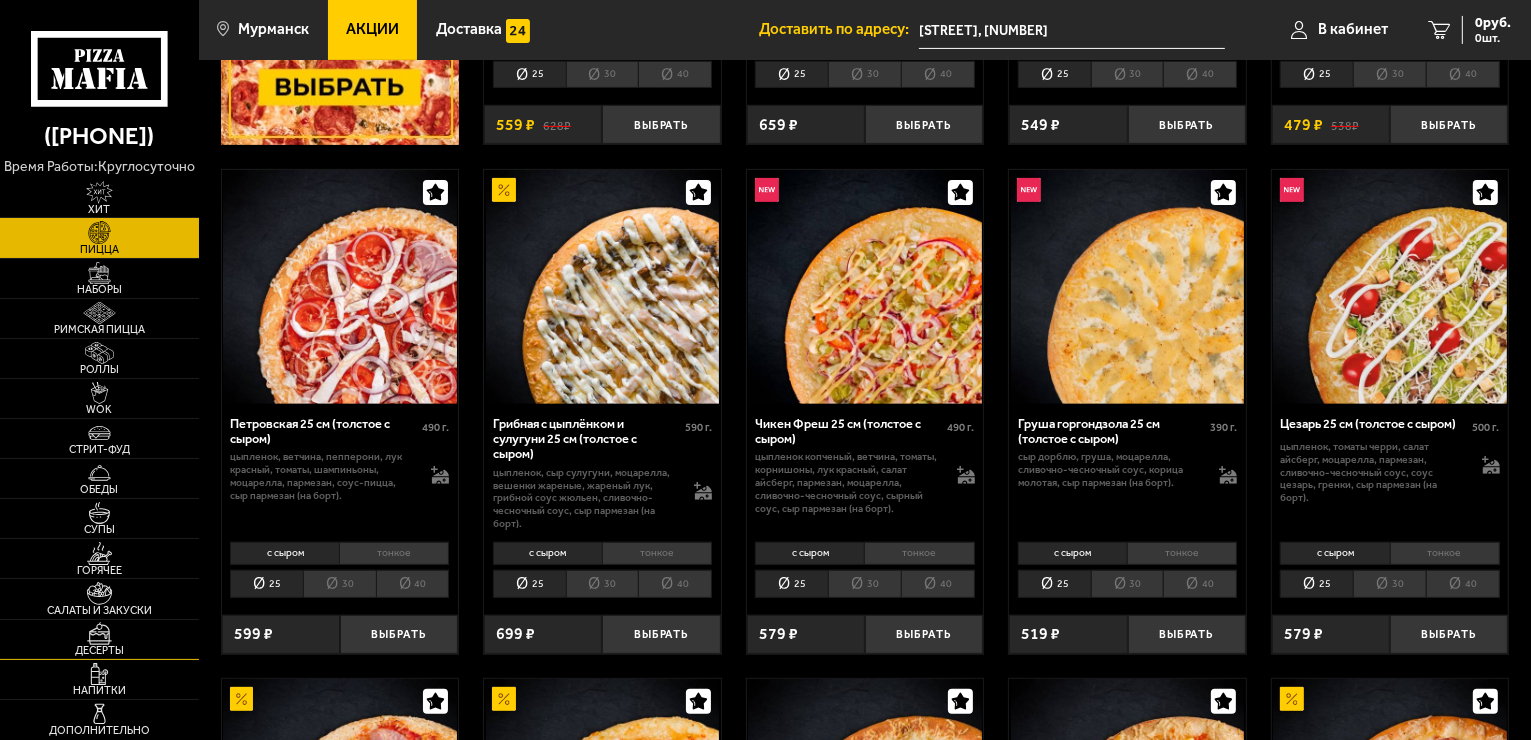 scroll, scrollTop: 1200, scrollLeft: 0, axis: vertical 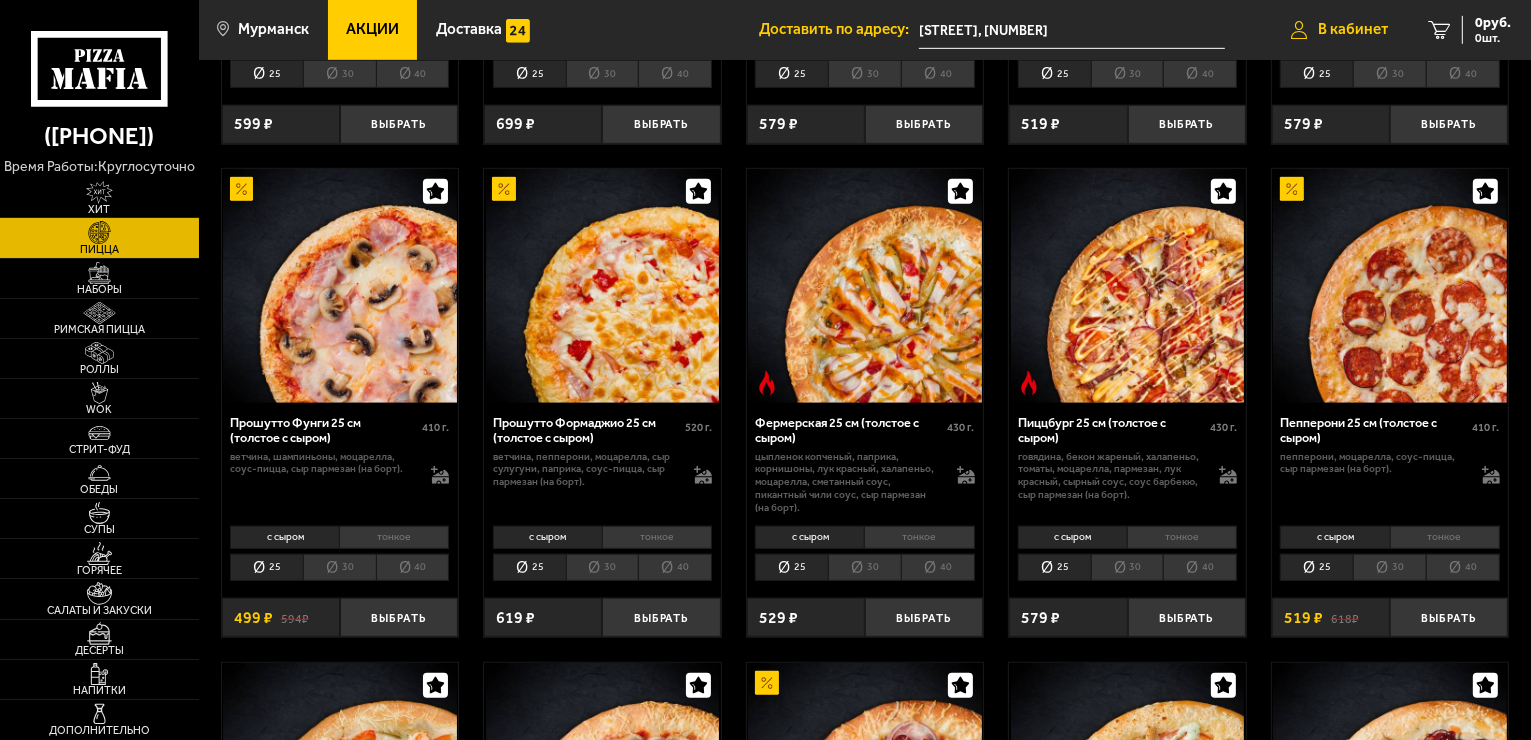 click on "В кабинет" at bounding box center (1339, 30) 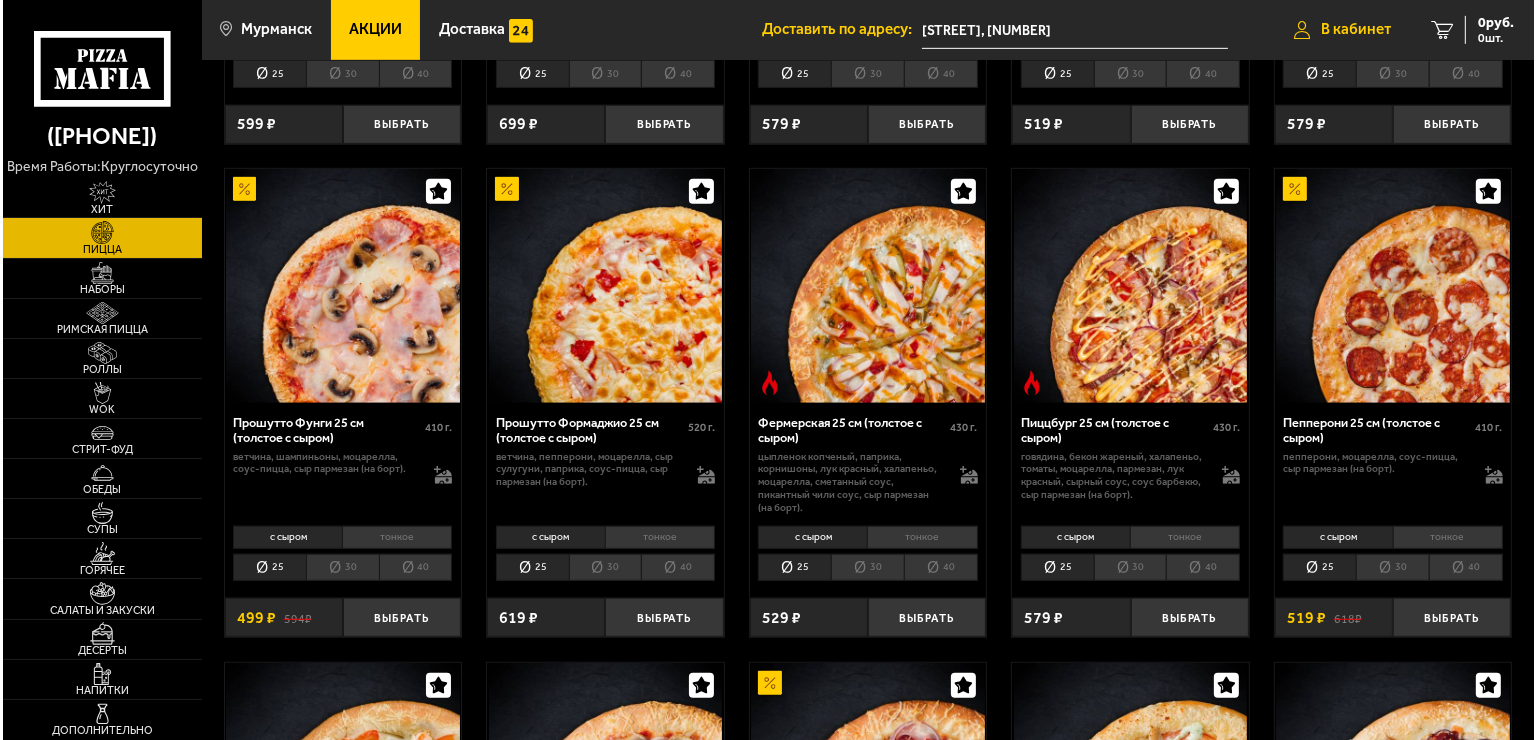 scroll, scrollTop: 1194, scrollLeft: 0, axis: vertical 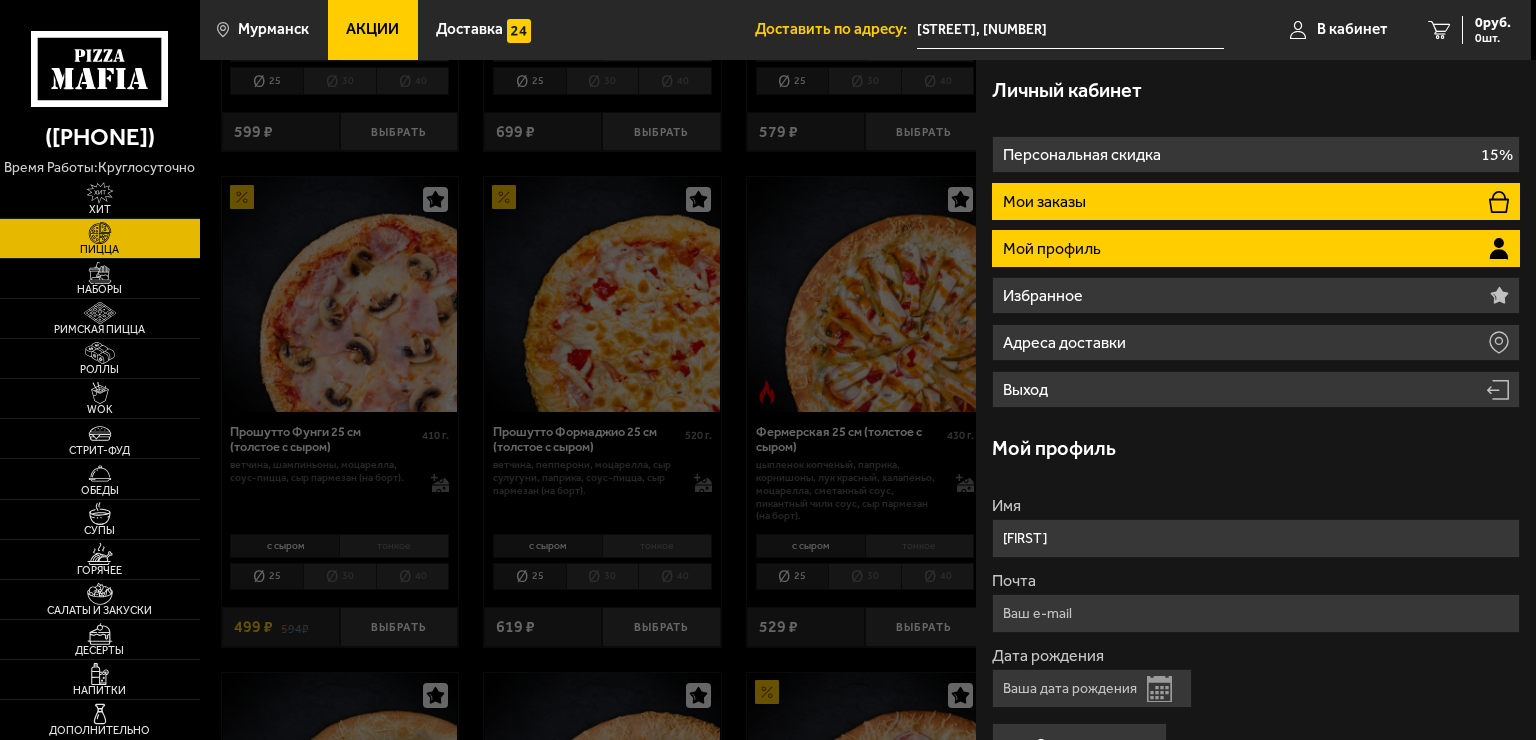 click on "Мои заказы" at bounding box center [1256, 201] 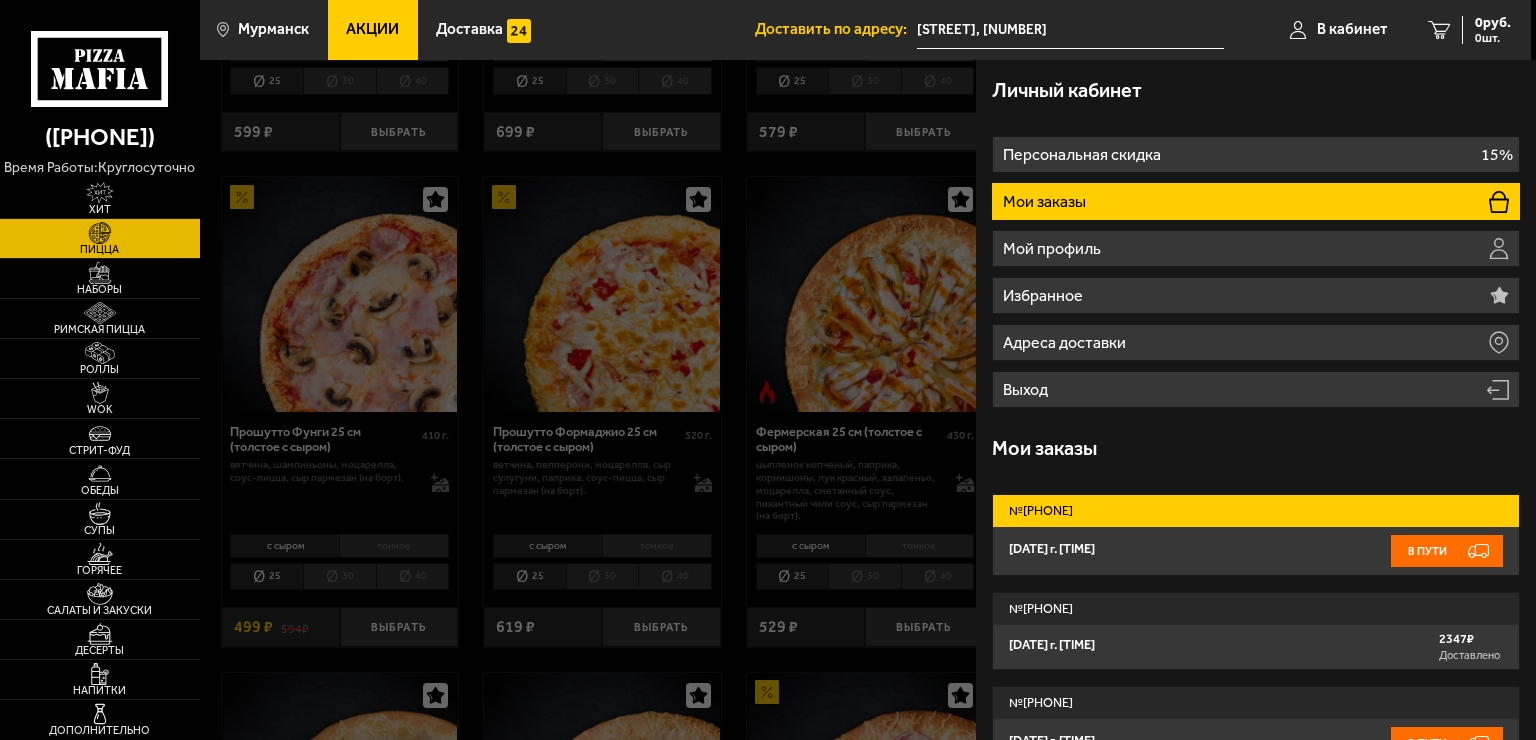 click on "[DATE] г. [TIME] В пути" at bounding box center [1256, 551] 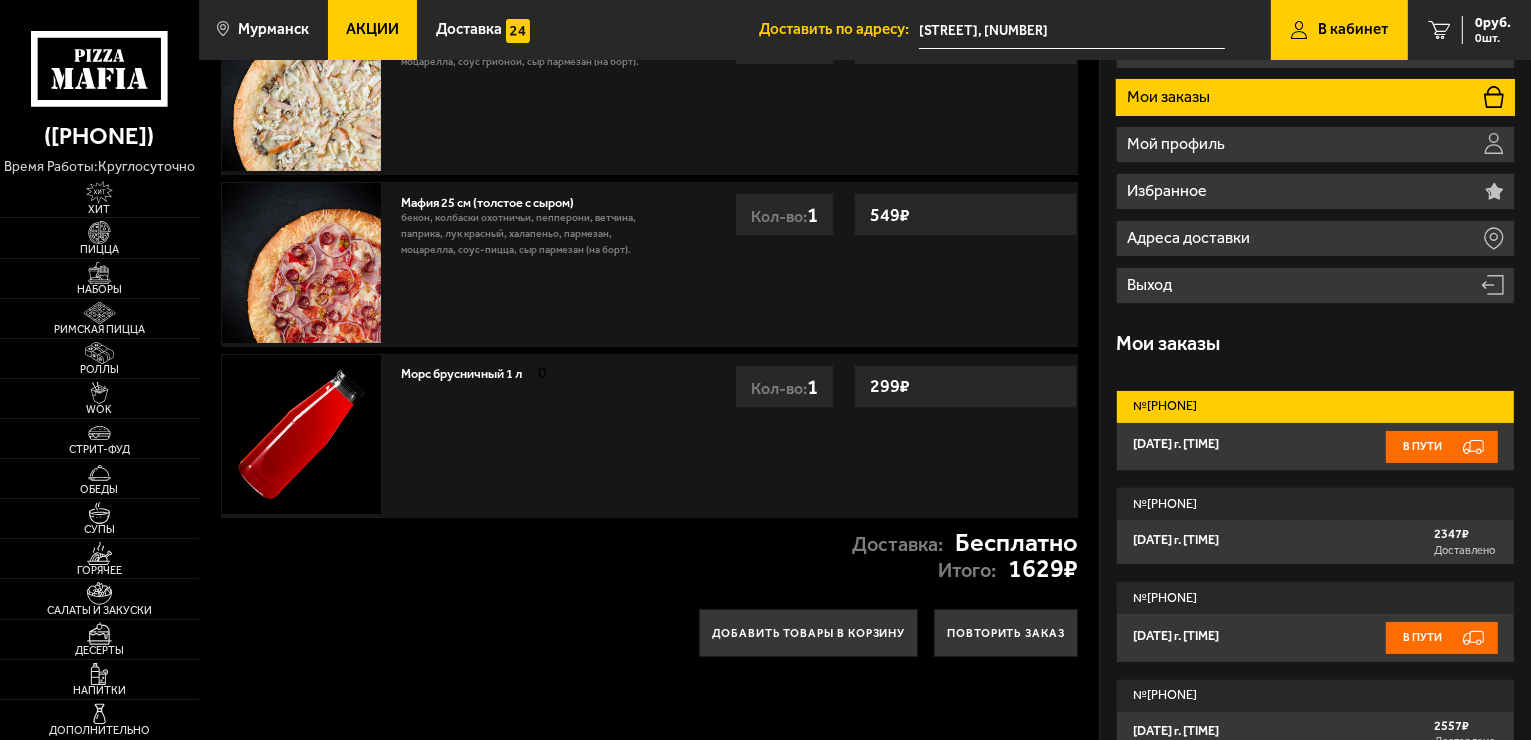 scroll, scrollTop: 0, scrollLeft: 0, axis: both 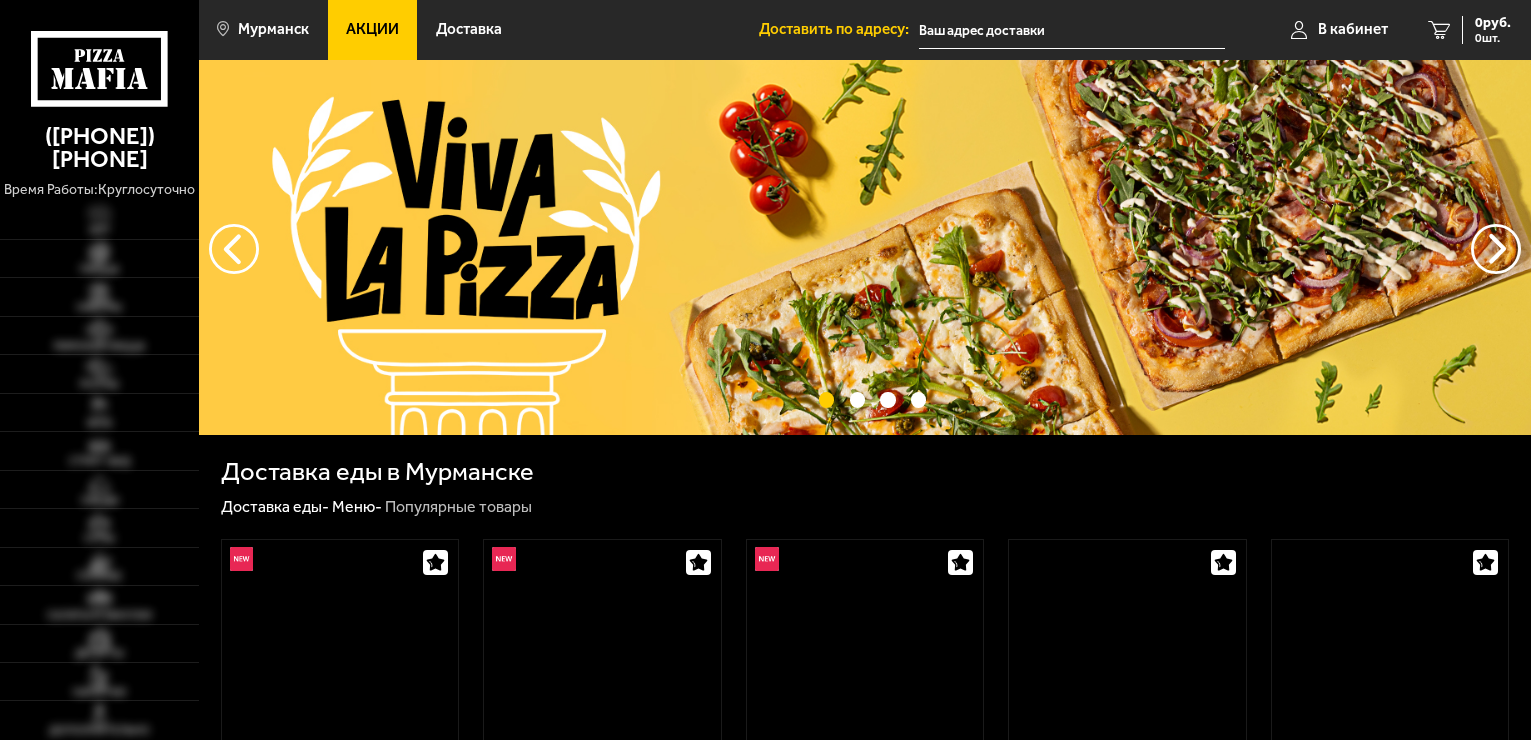 type on "[STREET], [NUMBER]" 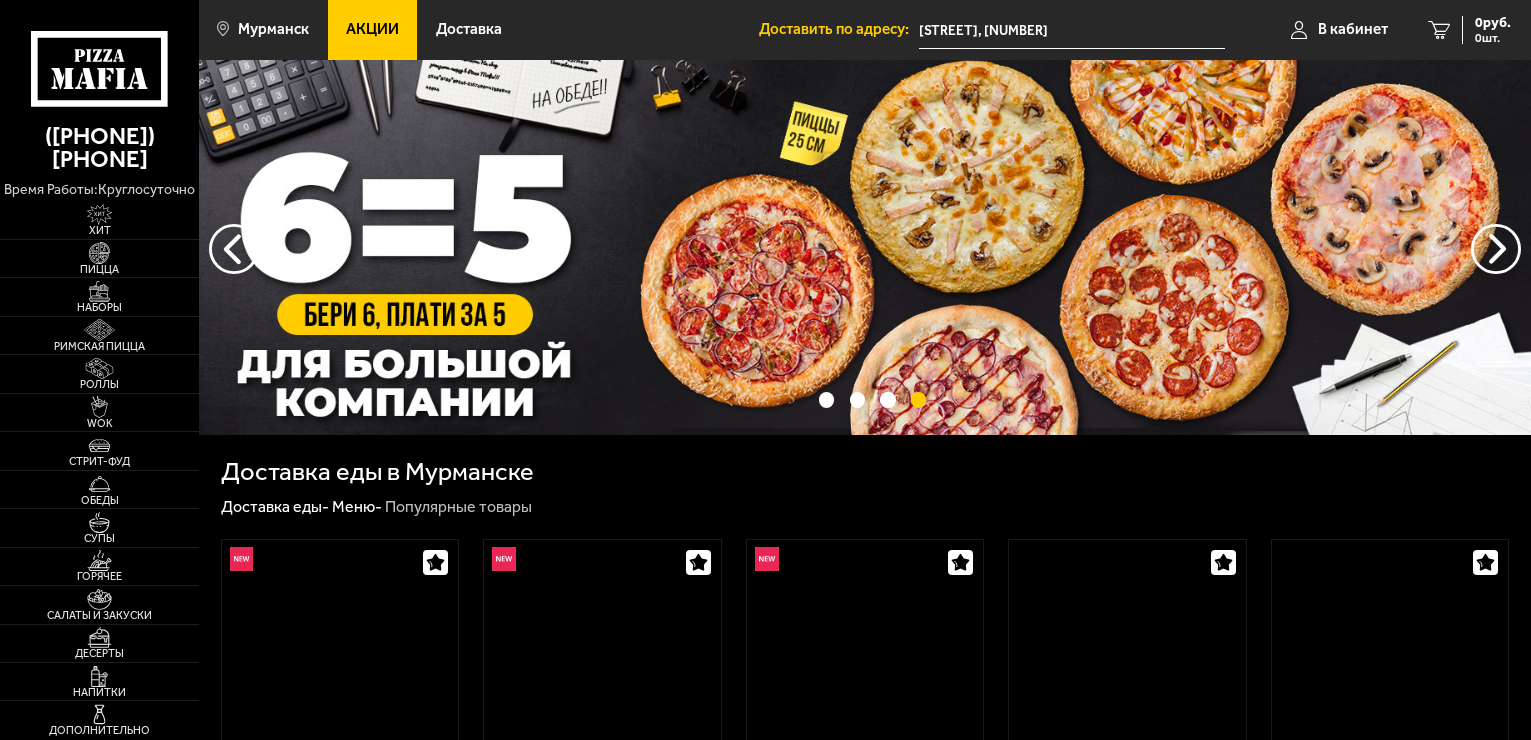 scroll, scrollTop: 0, scrollLeft: 0, axis: both 